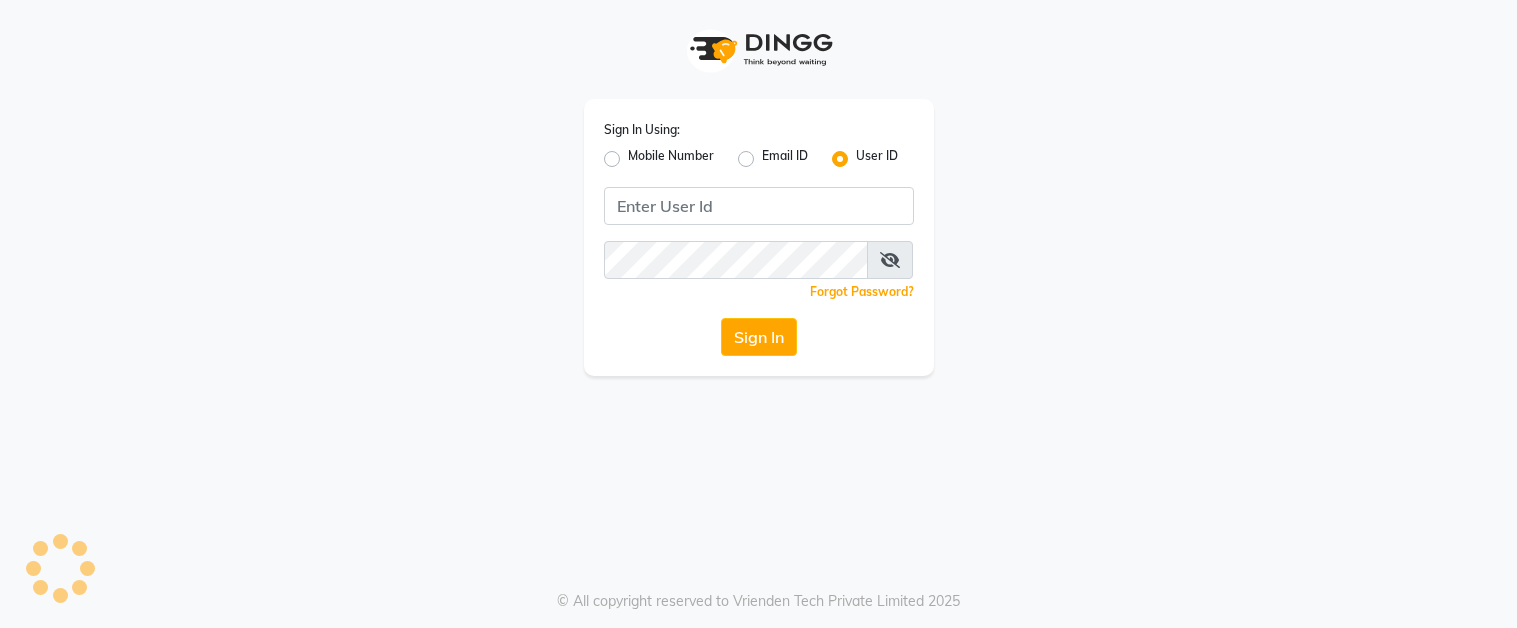 scroll, scrollTop: 0, scrollLeft: 0, axis: both 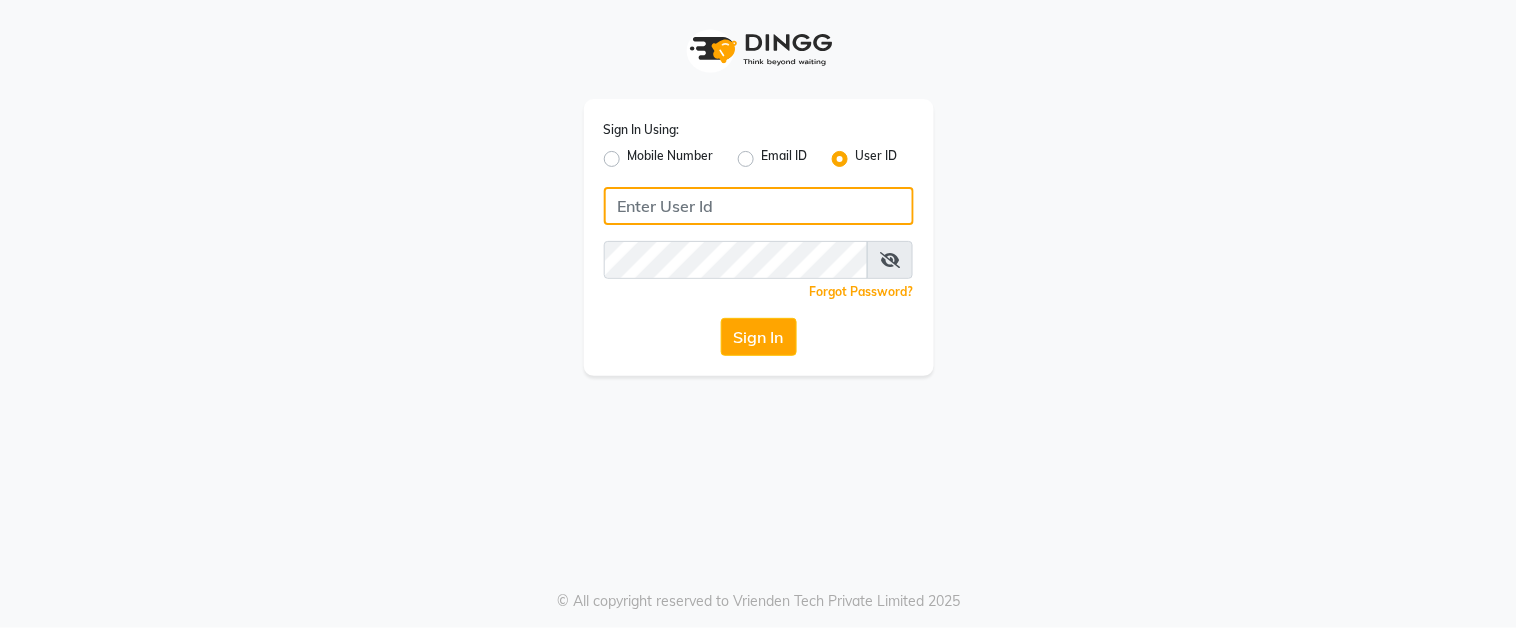 click 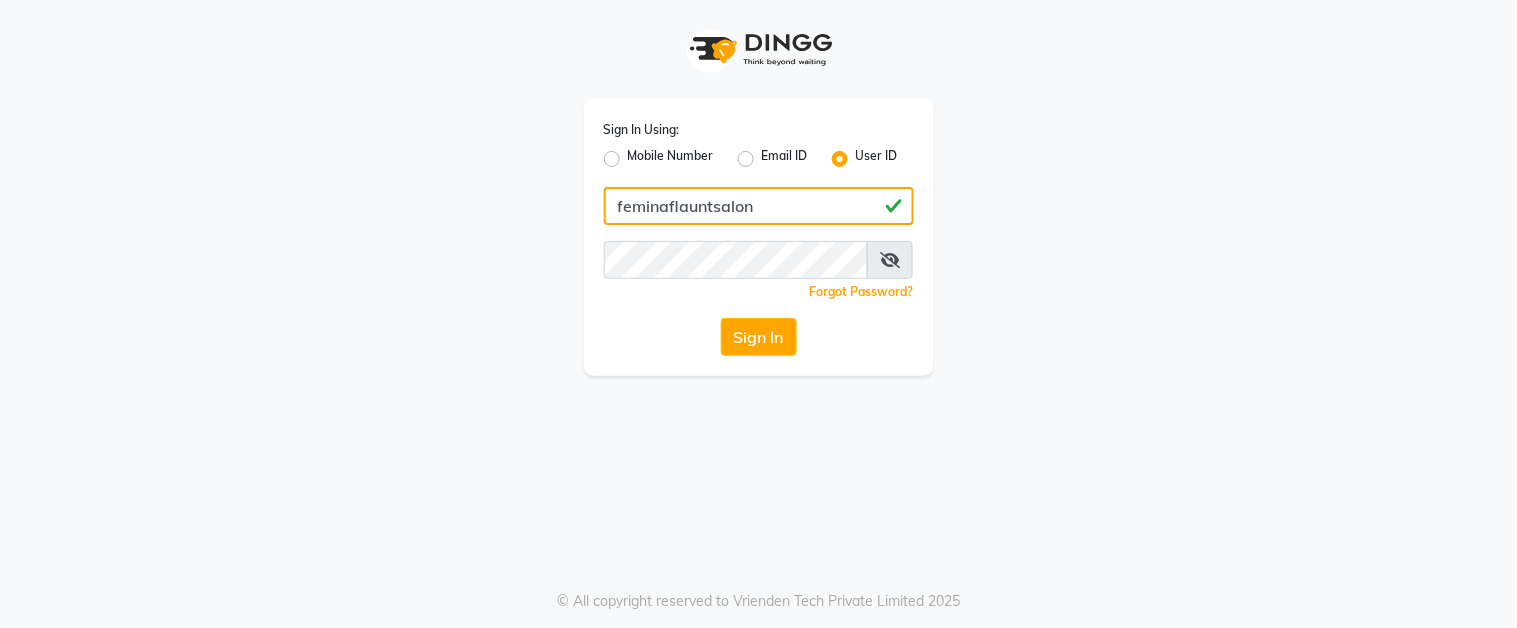 type on "feminaflauntsalon" 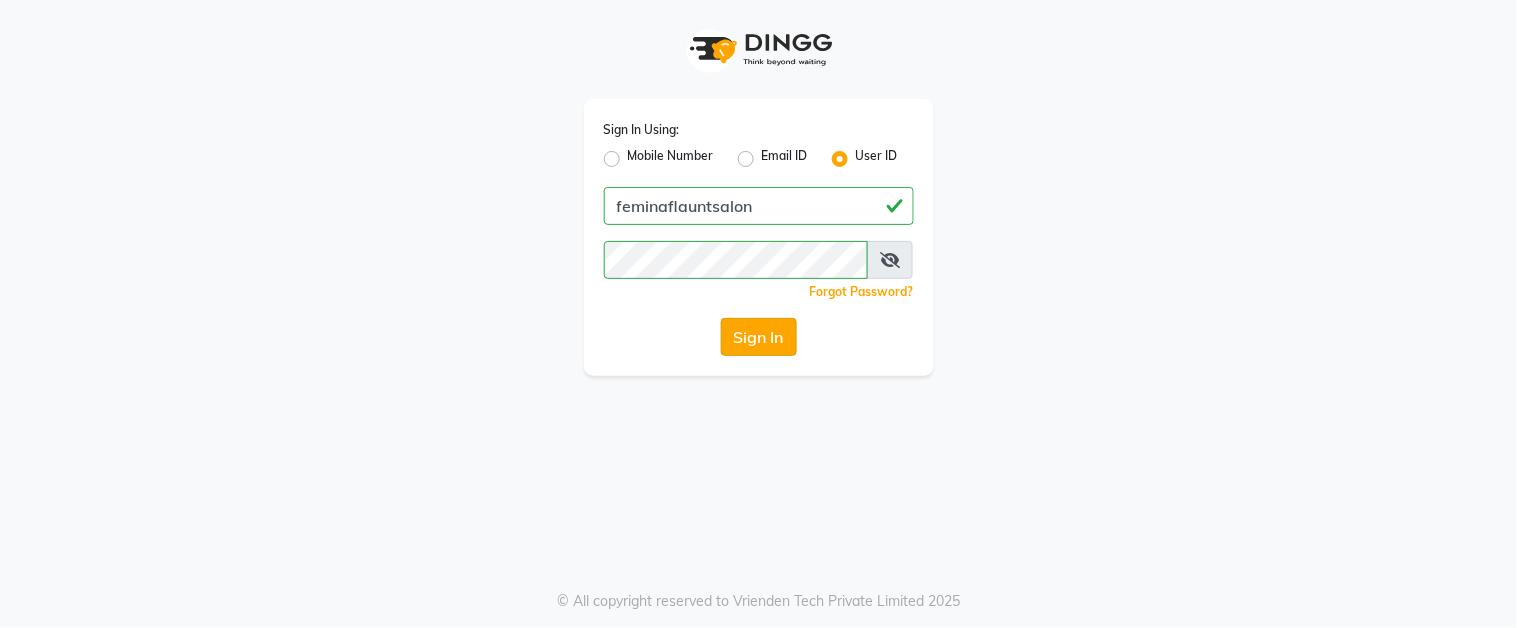 click on "Sign In" 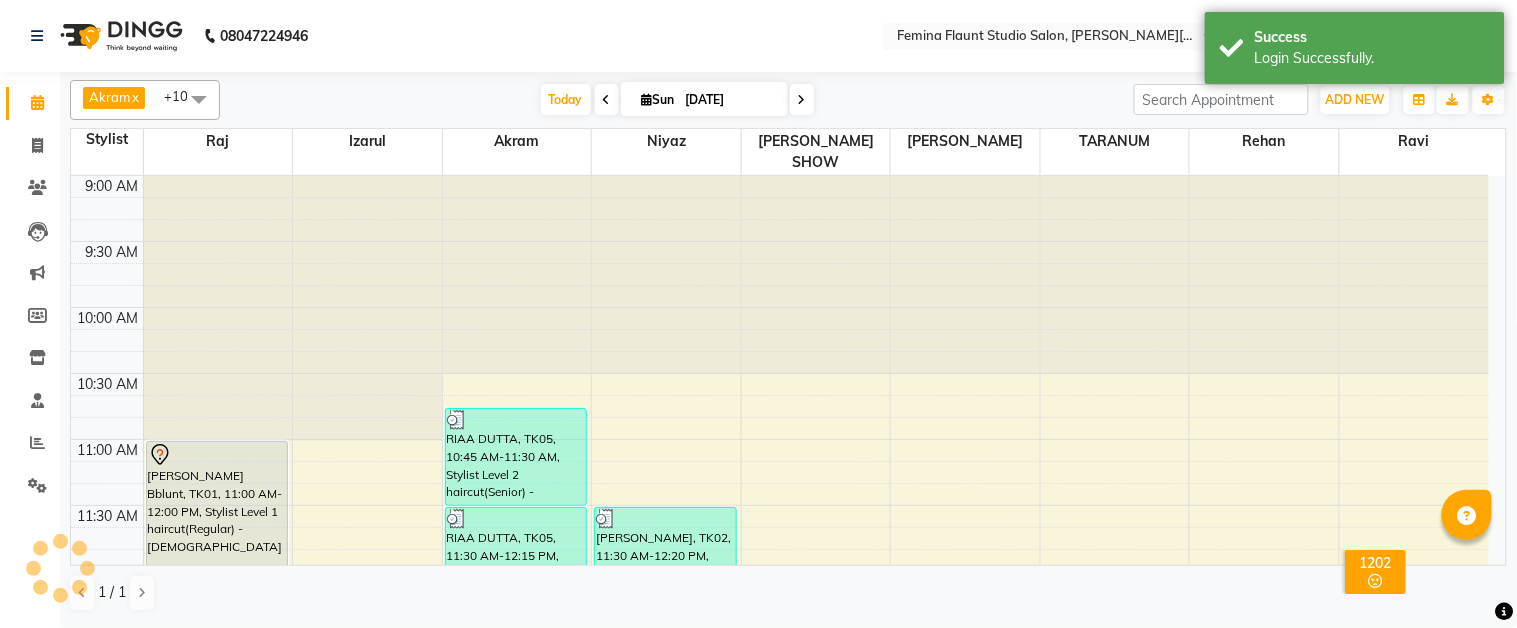 scroll, scrollTop: 0, scrollLeft: 0, axis: both 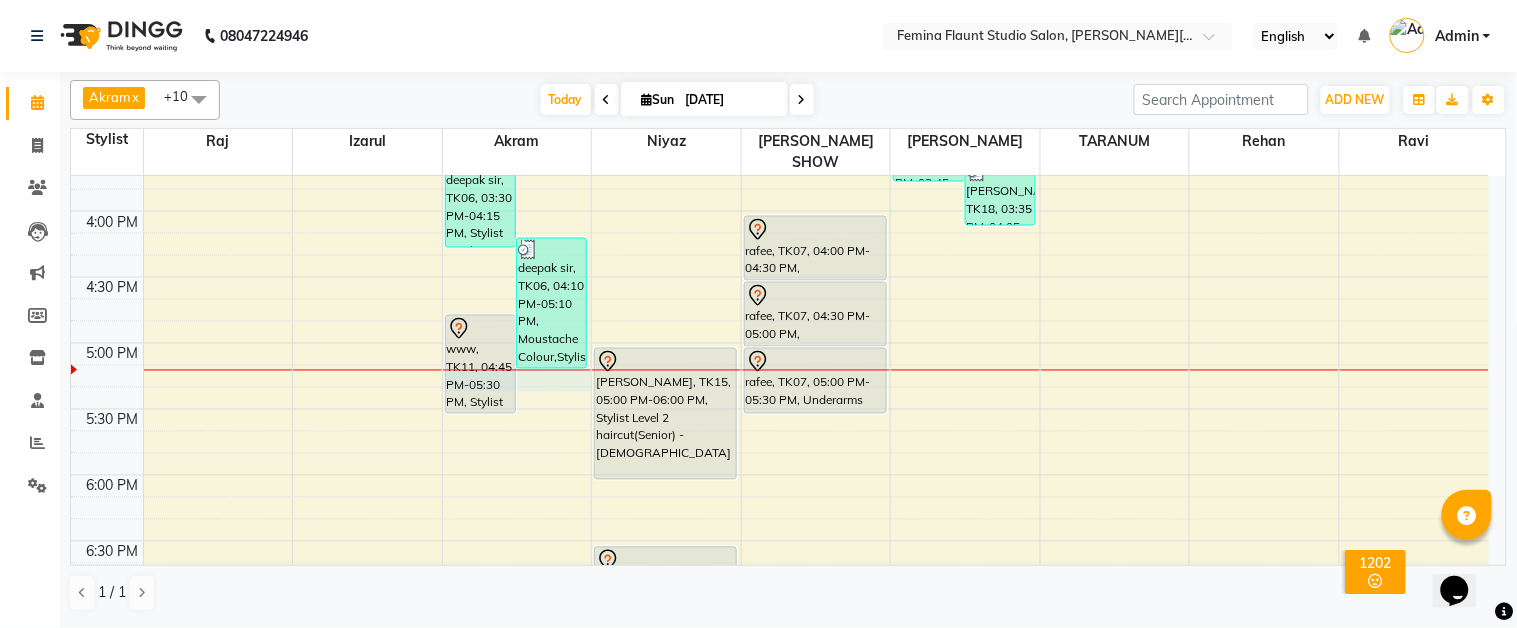 click at bounding box center (517, 370) 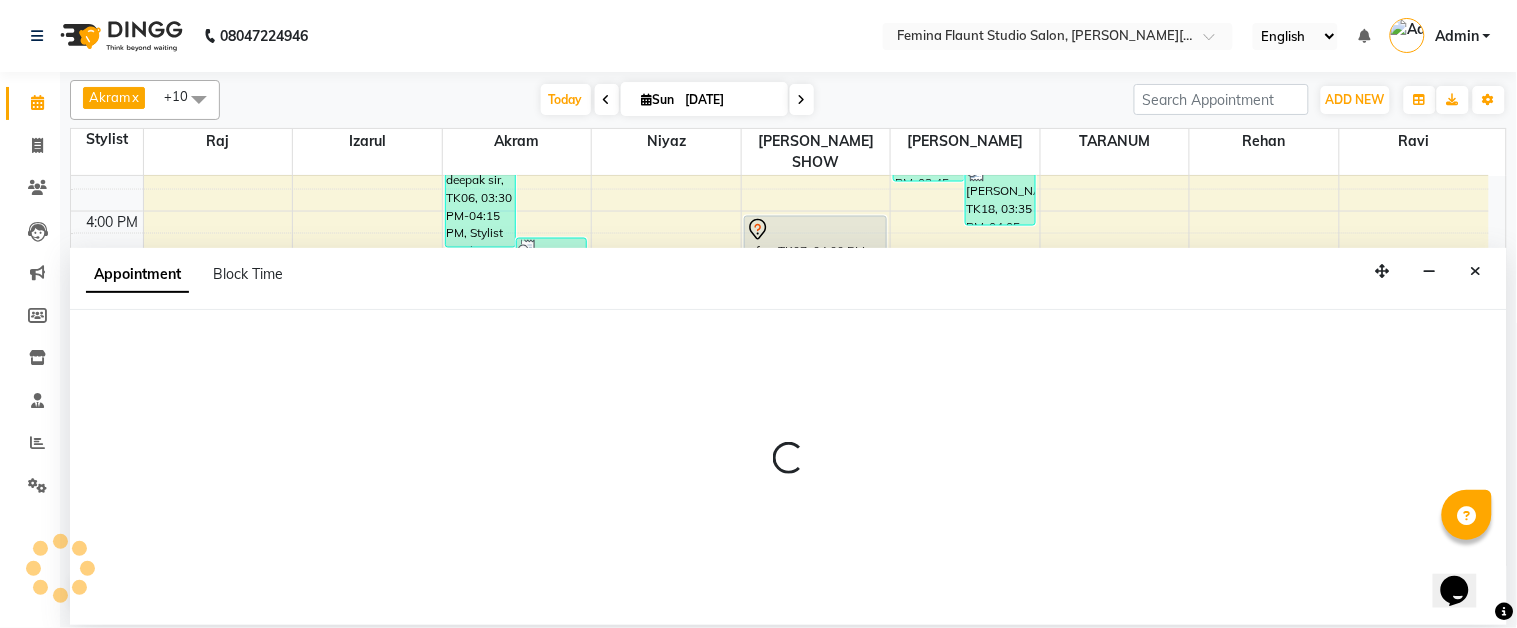 select on "83059" 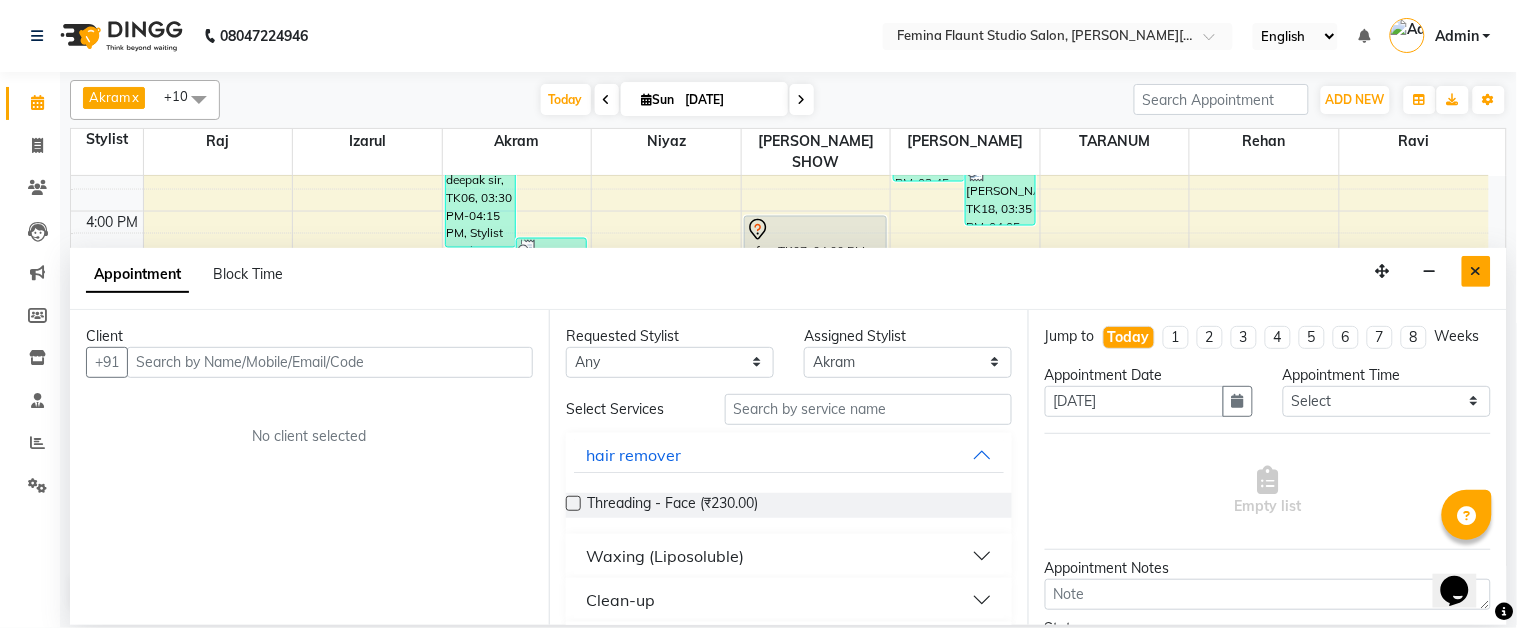 click at bounding box center (1476, 271) 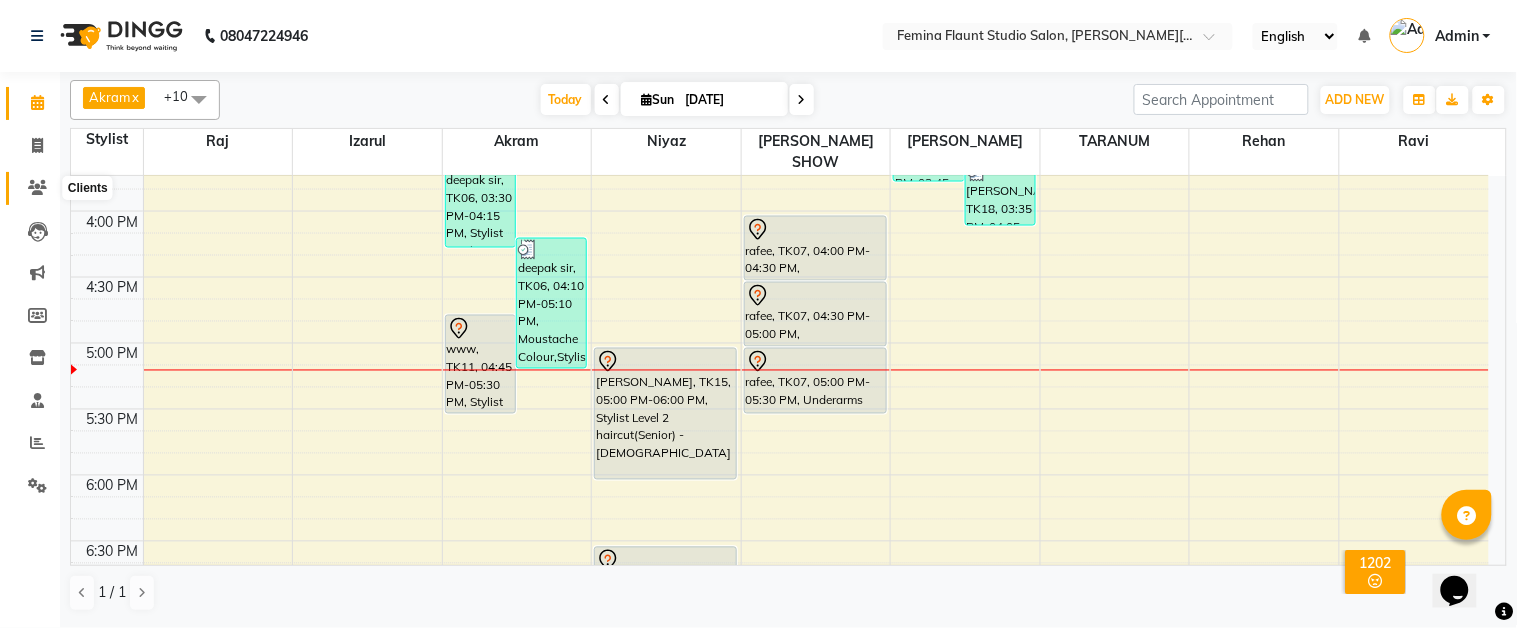click 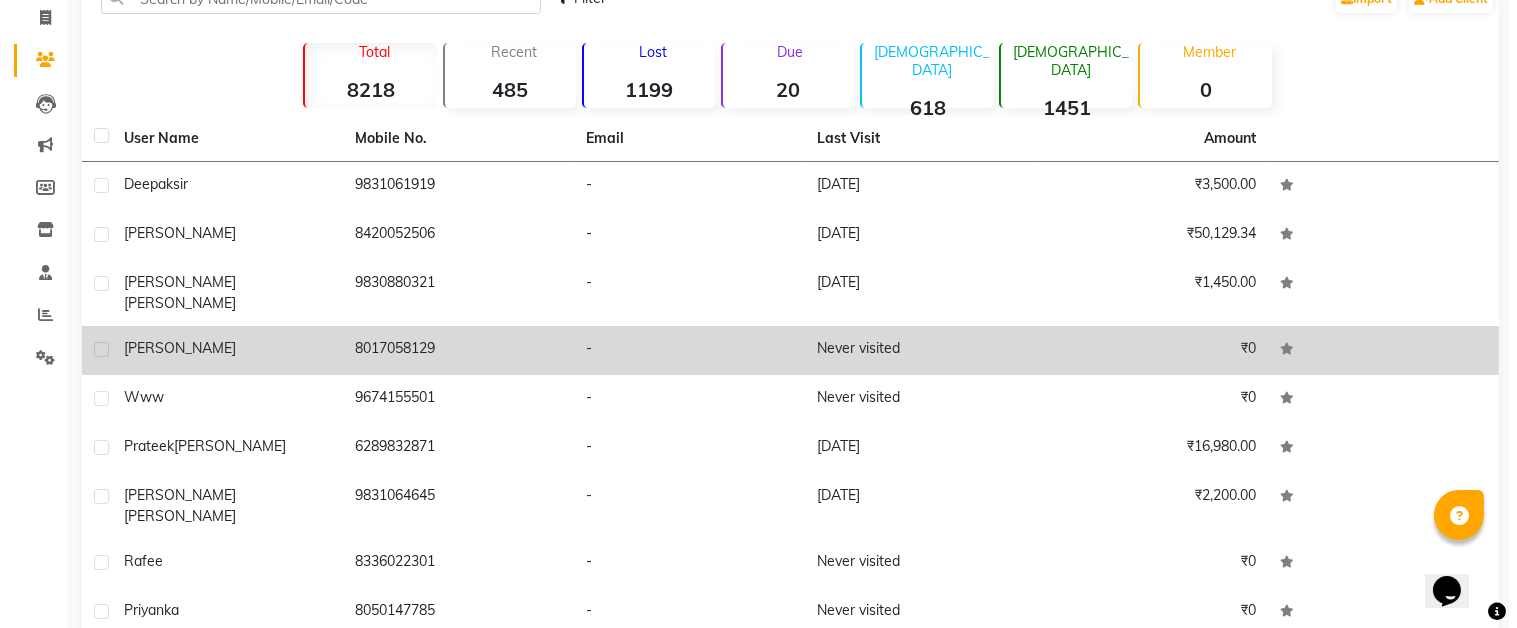 scroll, scrollTop: 14, scrollLeft: 0, axis: vertical 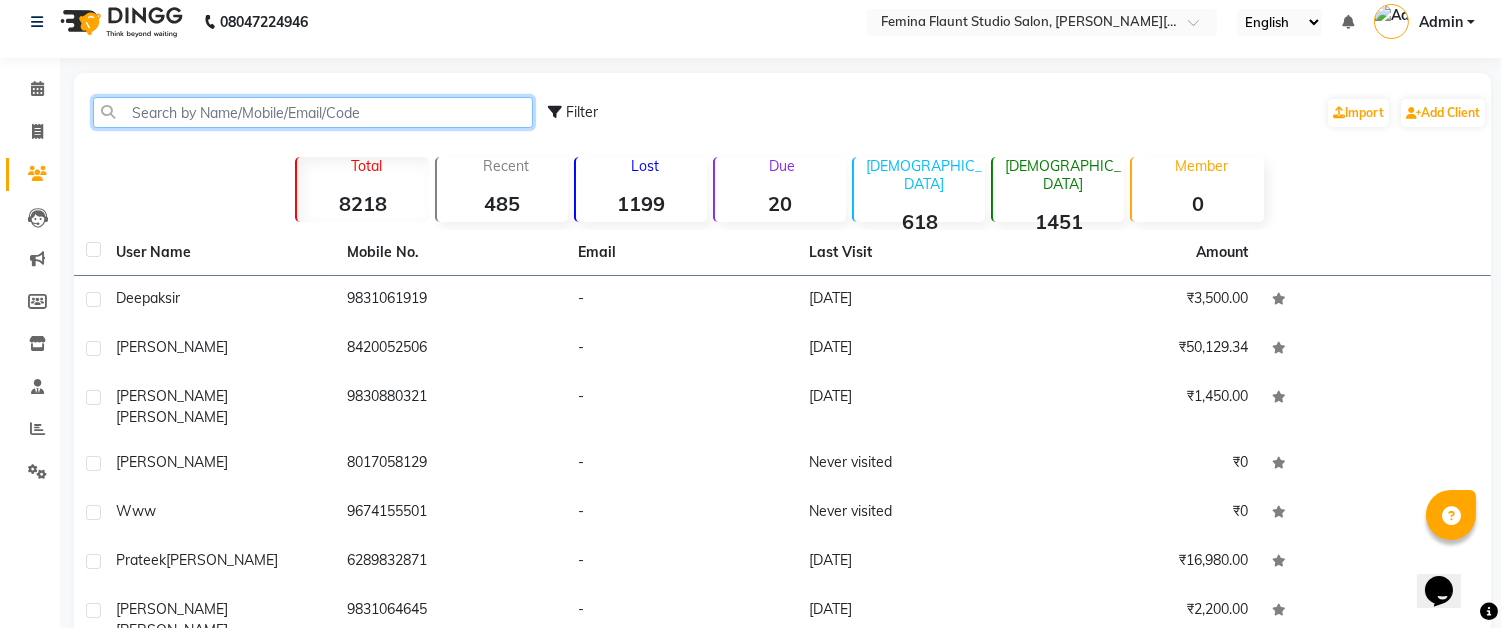 click 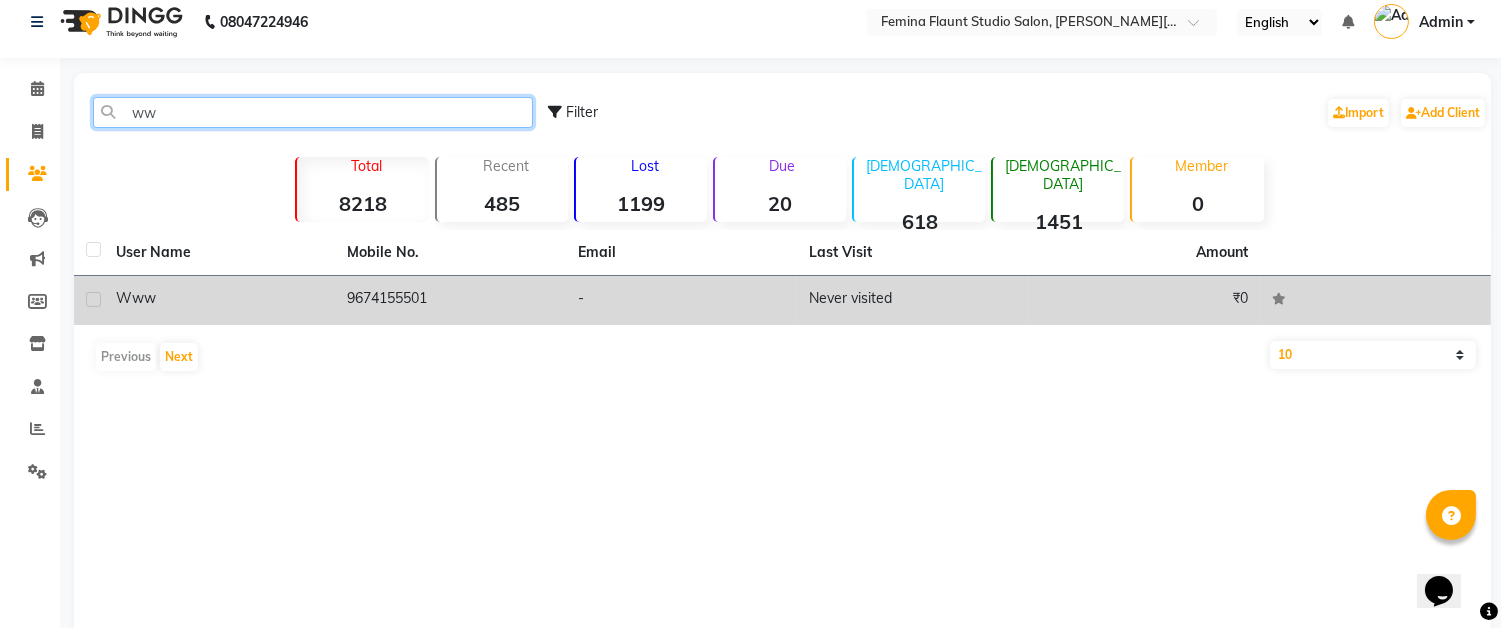 type on "ww" 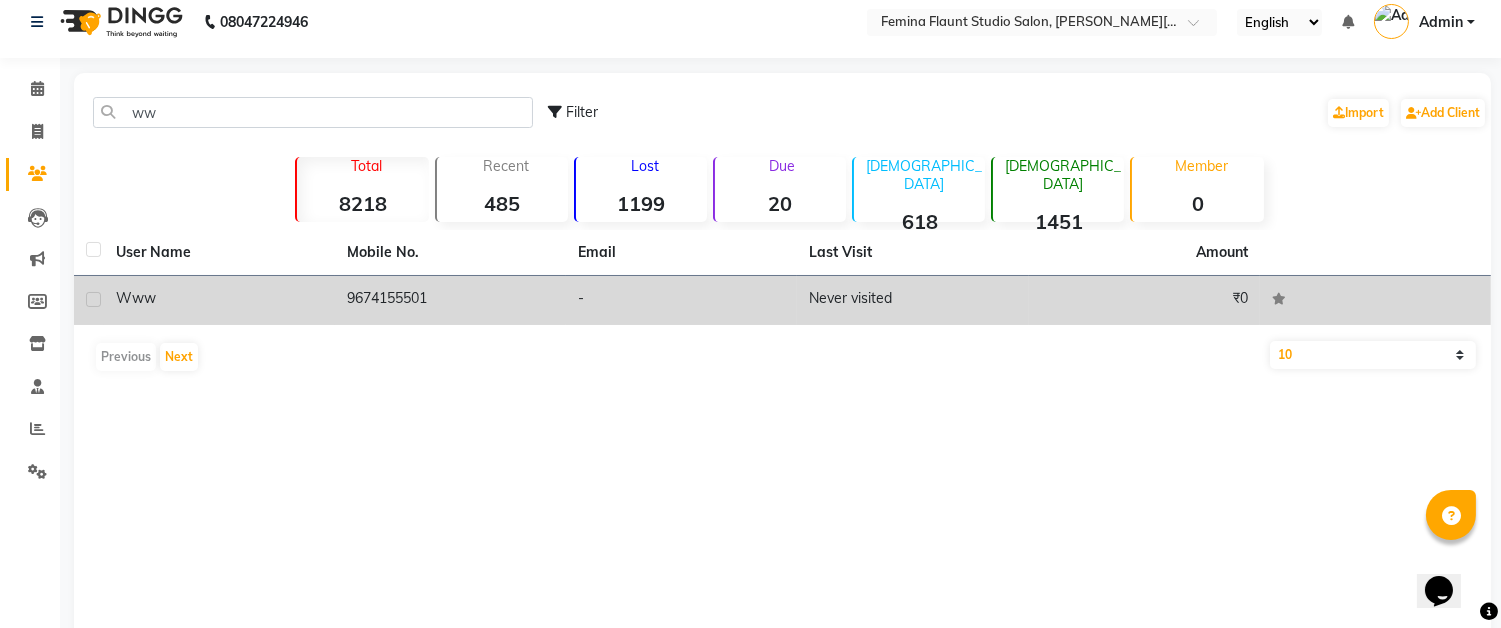 click on "9674155501" 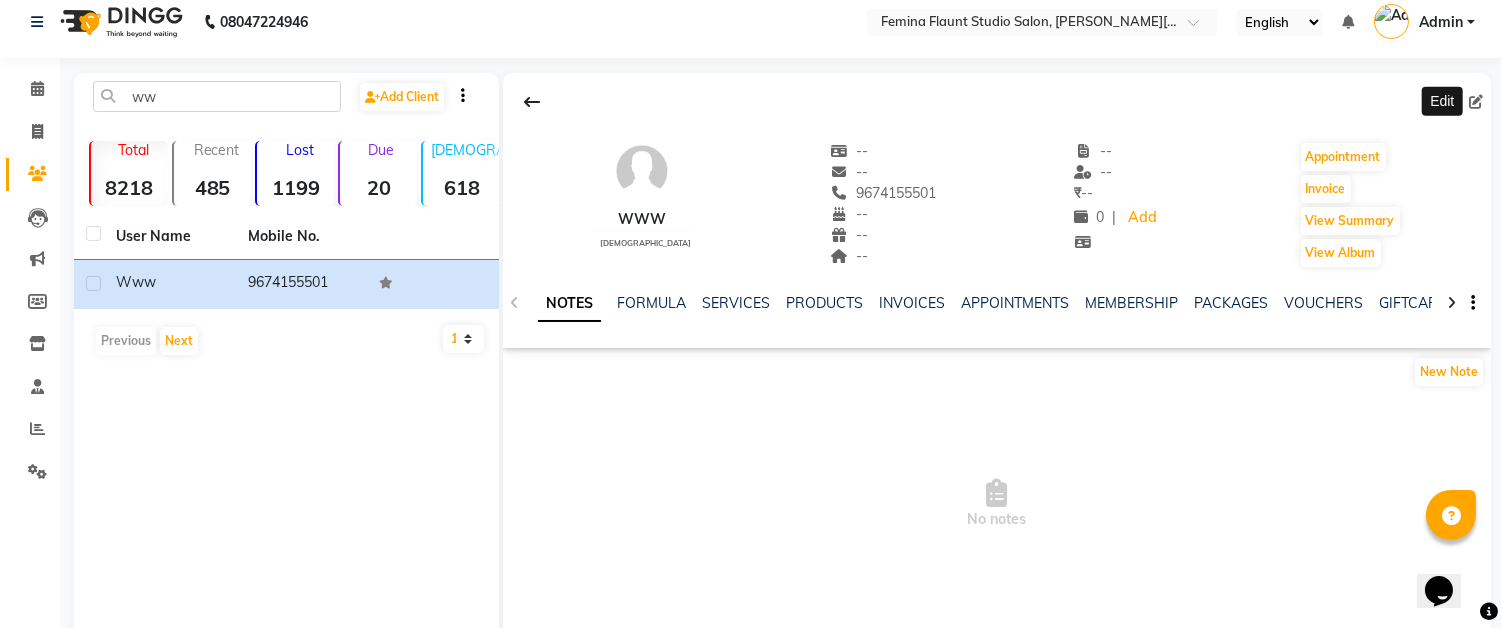 click 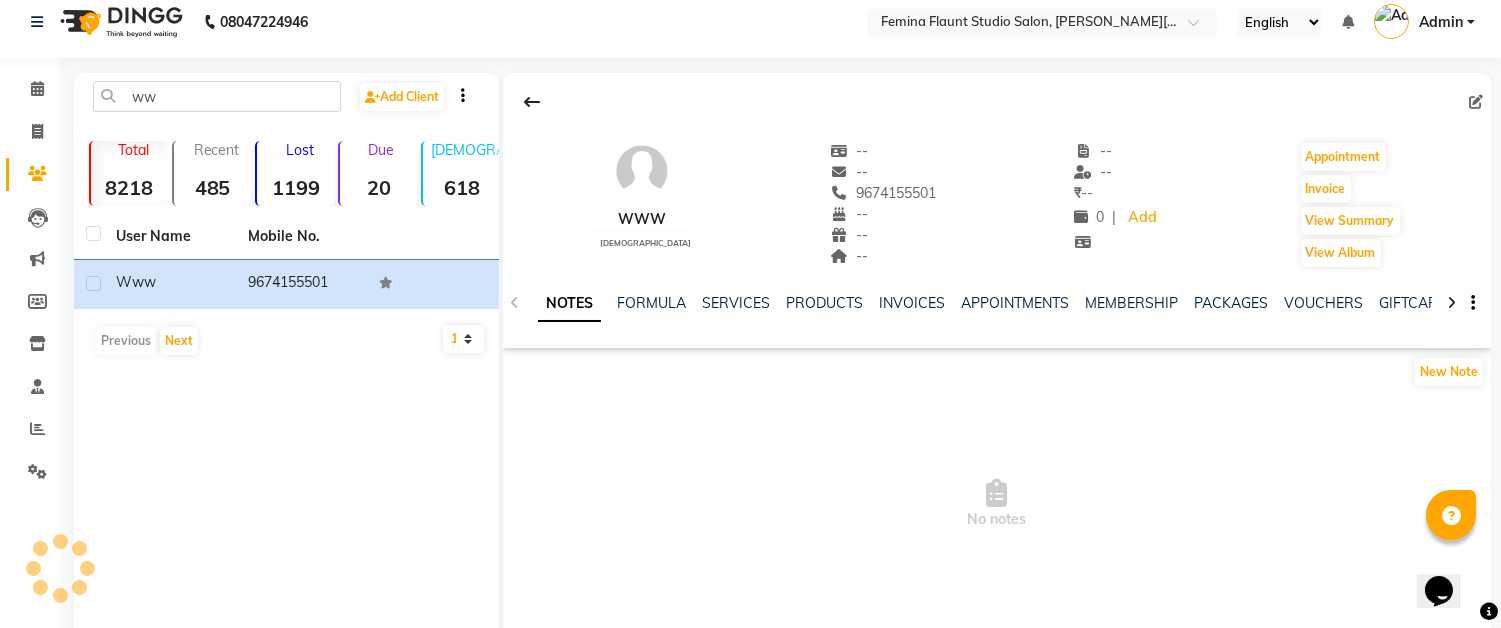 select on "[DEMOGRAPHIC_DATA]" 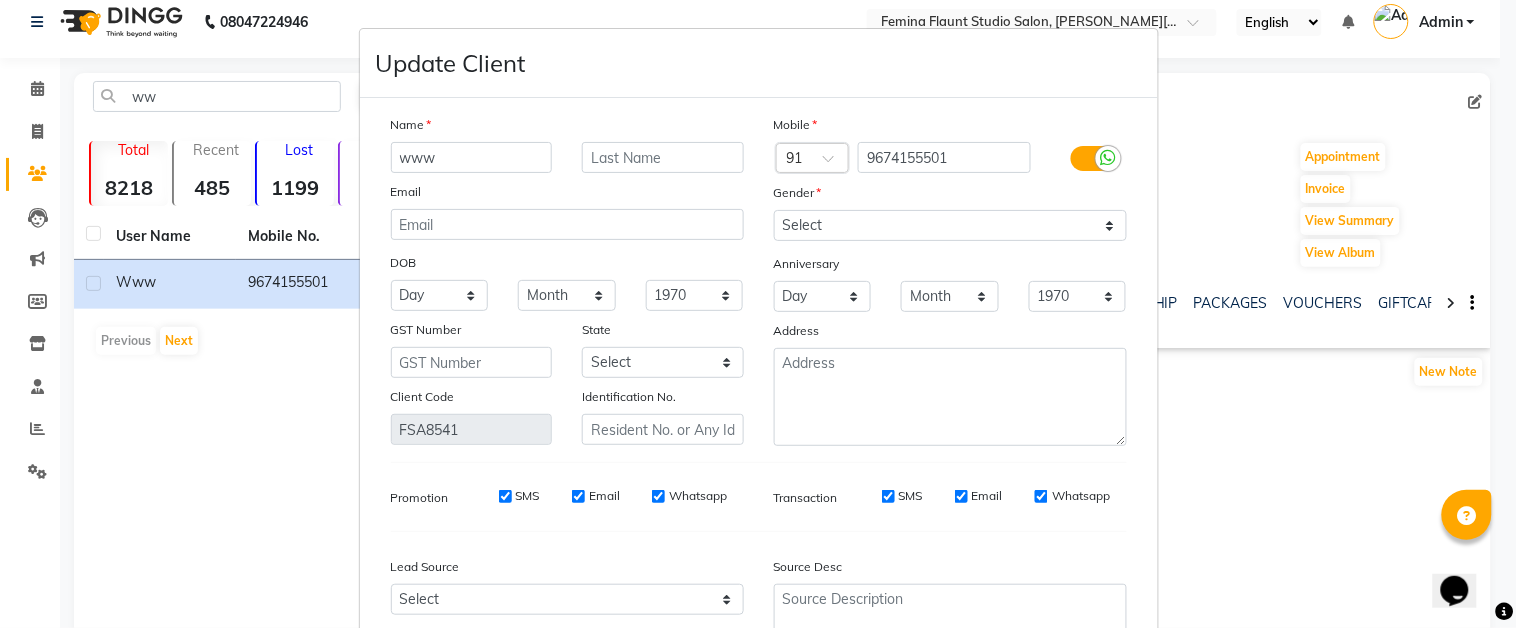 click on "www" at bounding box center [472, 157] 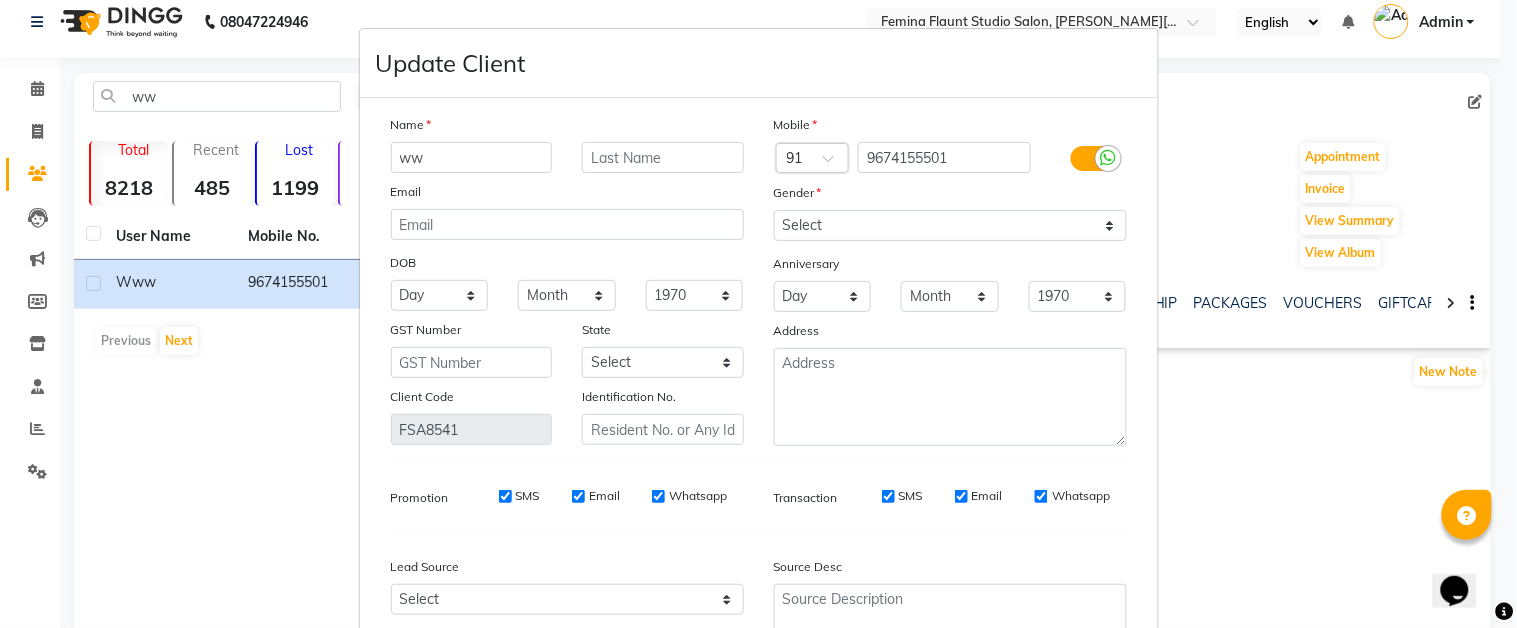 type on "w" 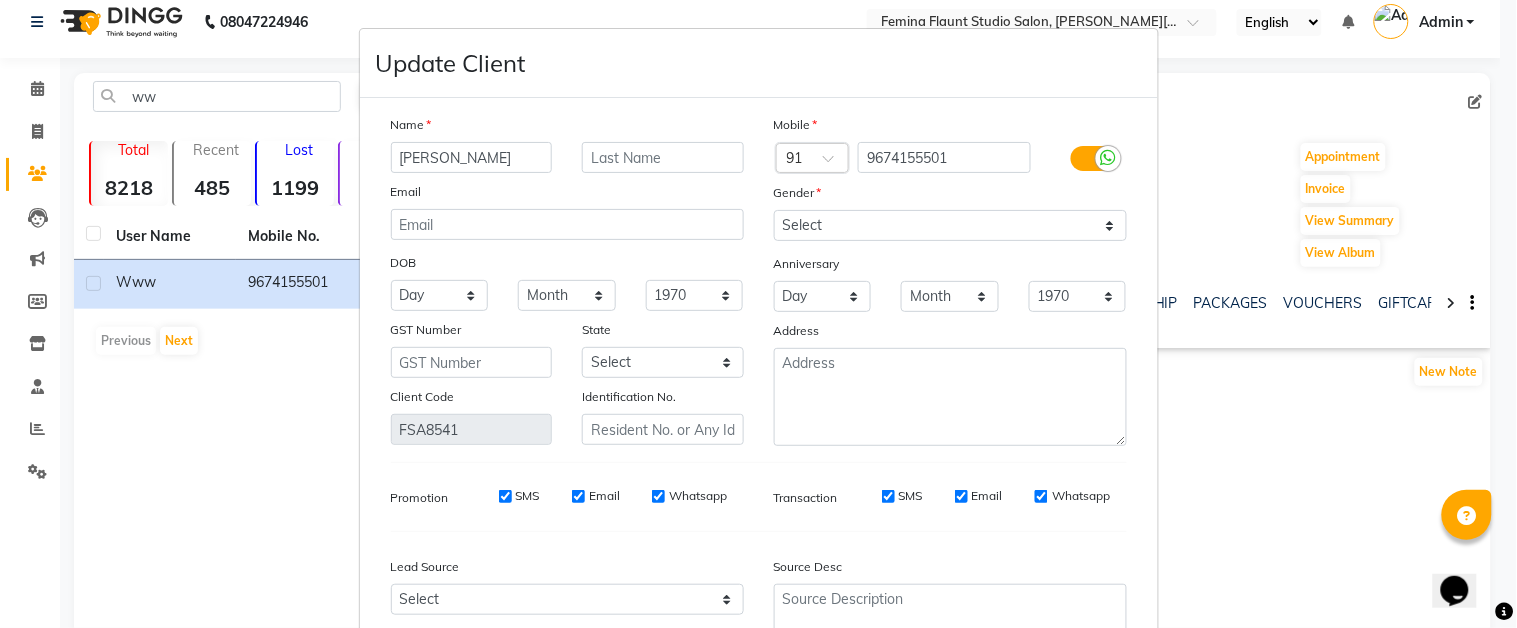 click on "[PERSON_NAME]" at bounding box center [472, 157] 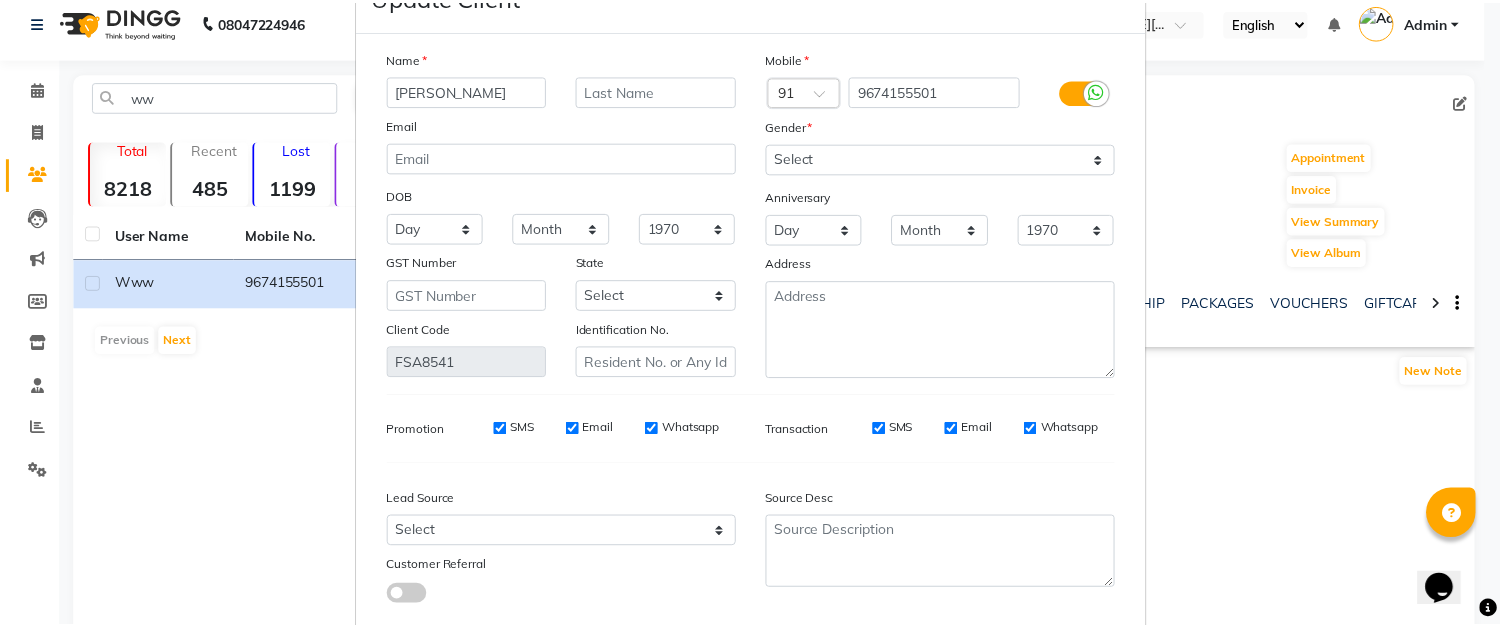 scroll, scrollTop: 186, scrollLeft: 0, axis: vertical 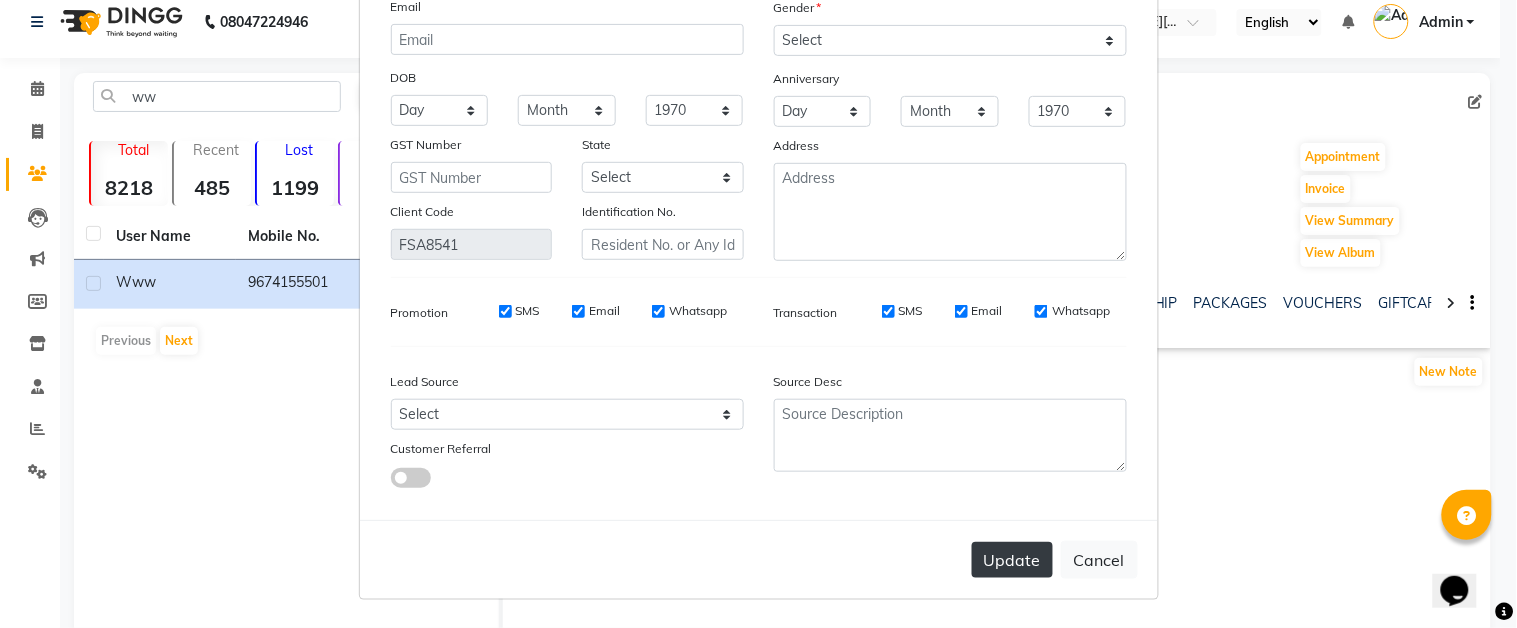 type on "[PERSON_NAME]" 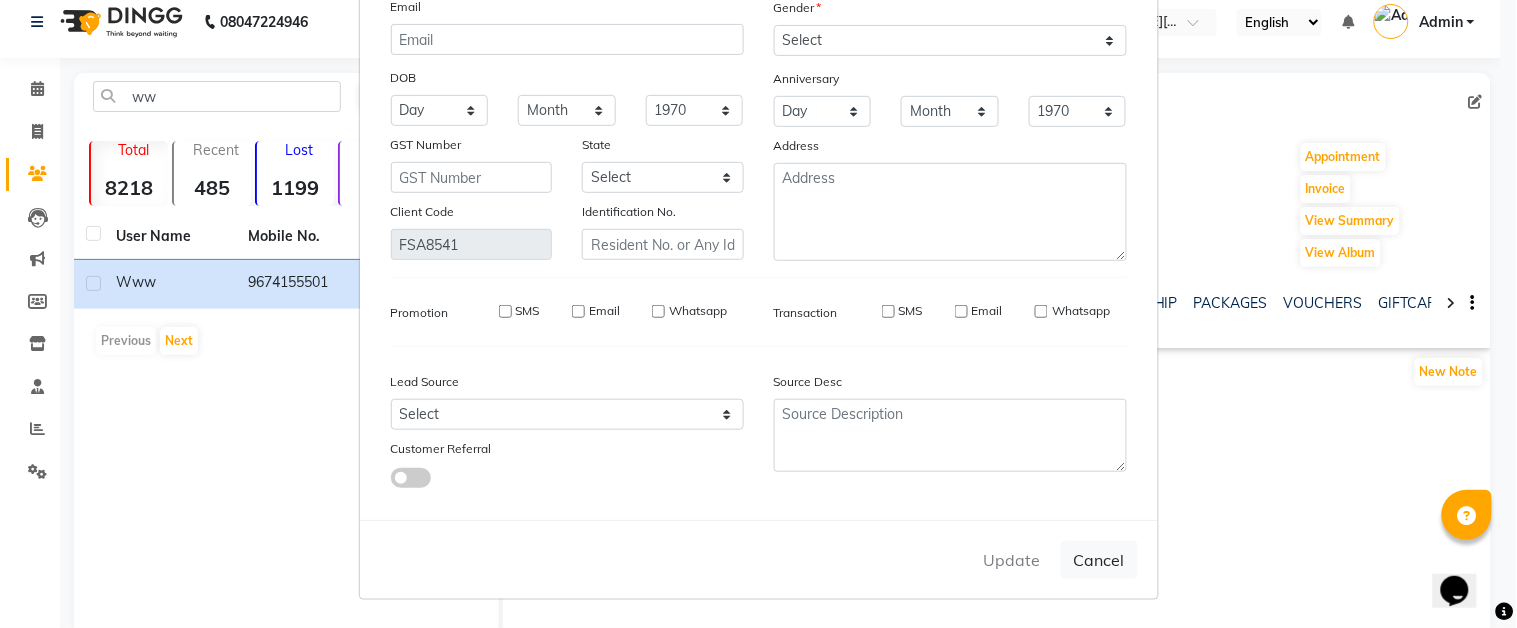 type 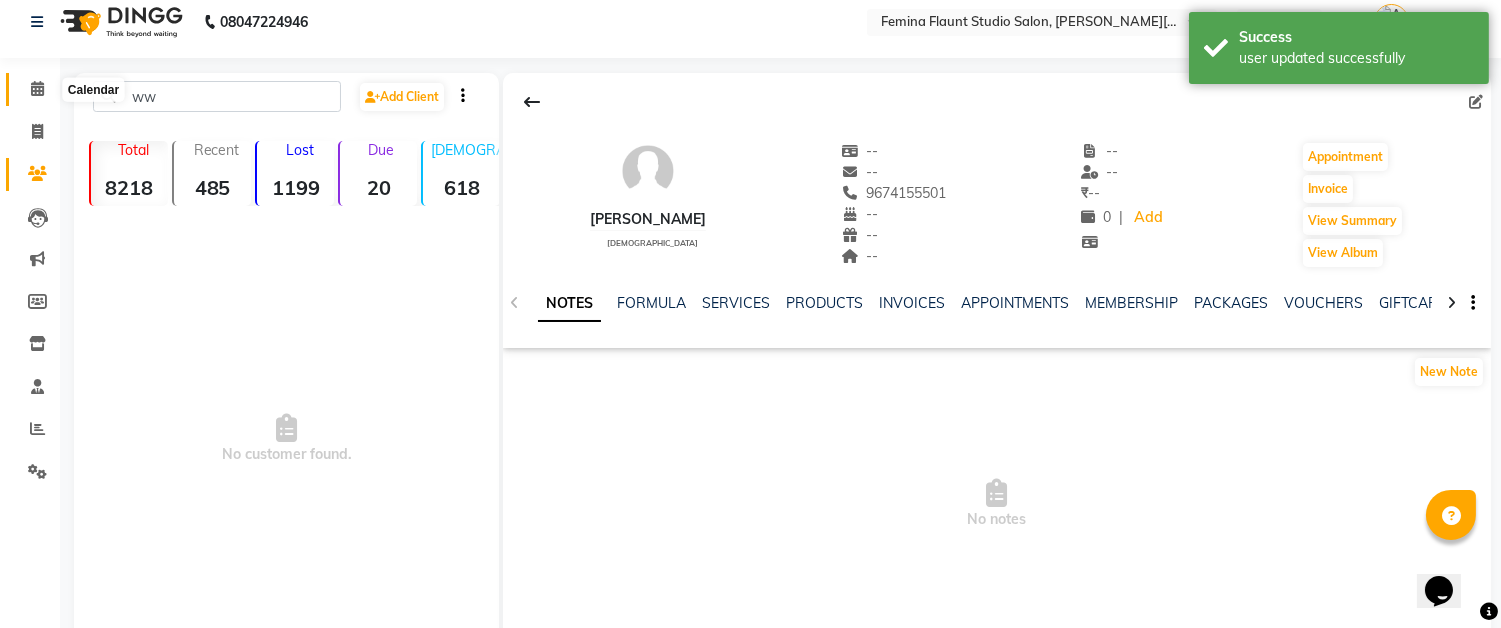 click 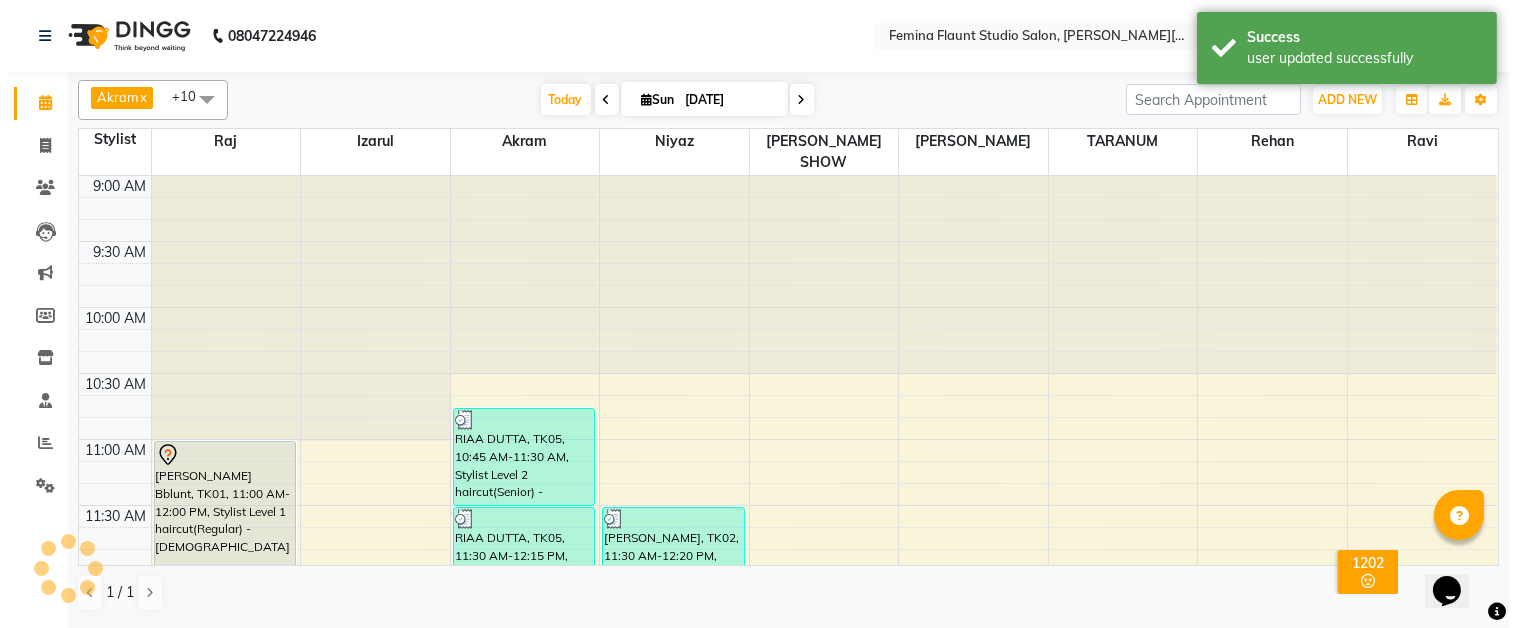 scroll, scrollTop: 0, scrollLeft: 0, axis: both 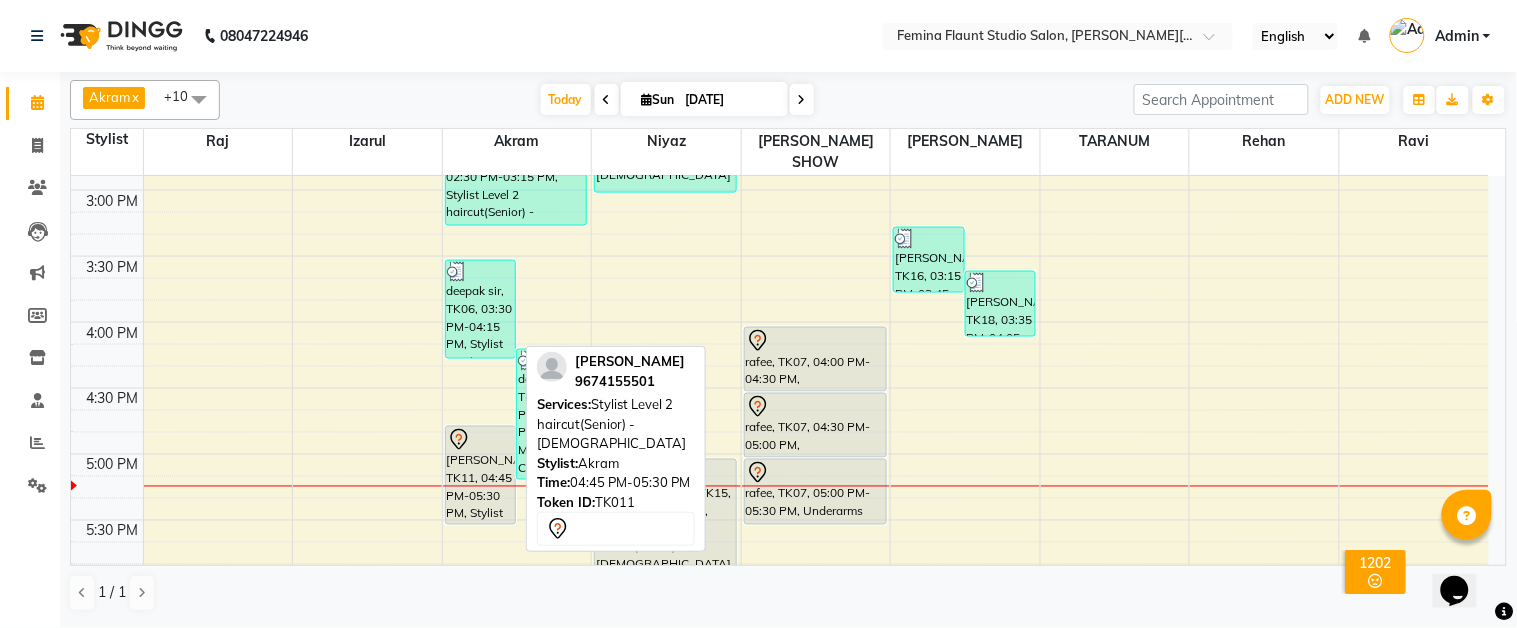 click at bounding box center [480, 440] 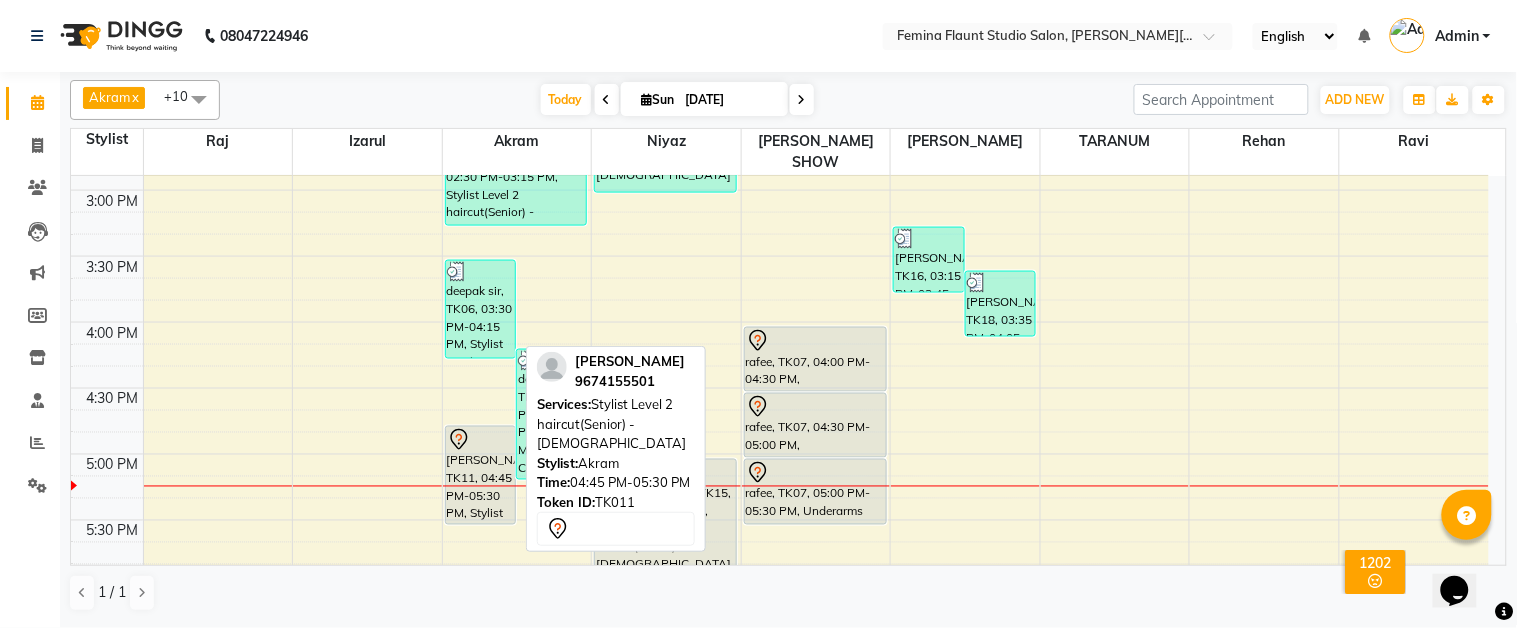 click at bounding box center (480, 440) 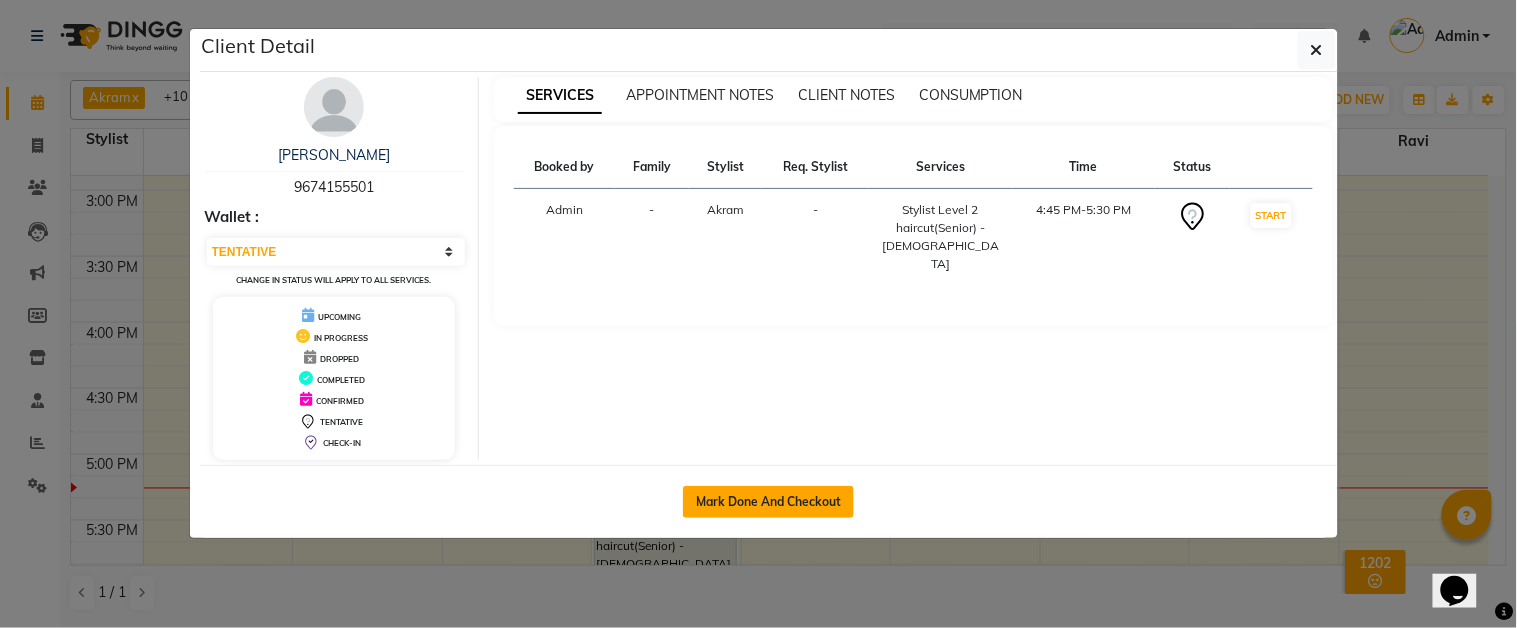 click on "Mark Done And Checkout" 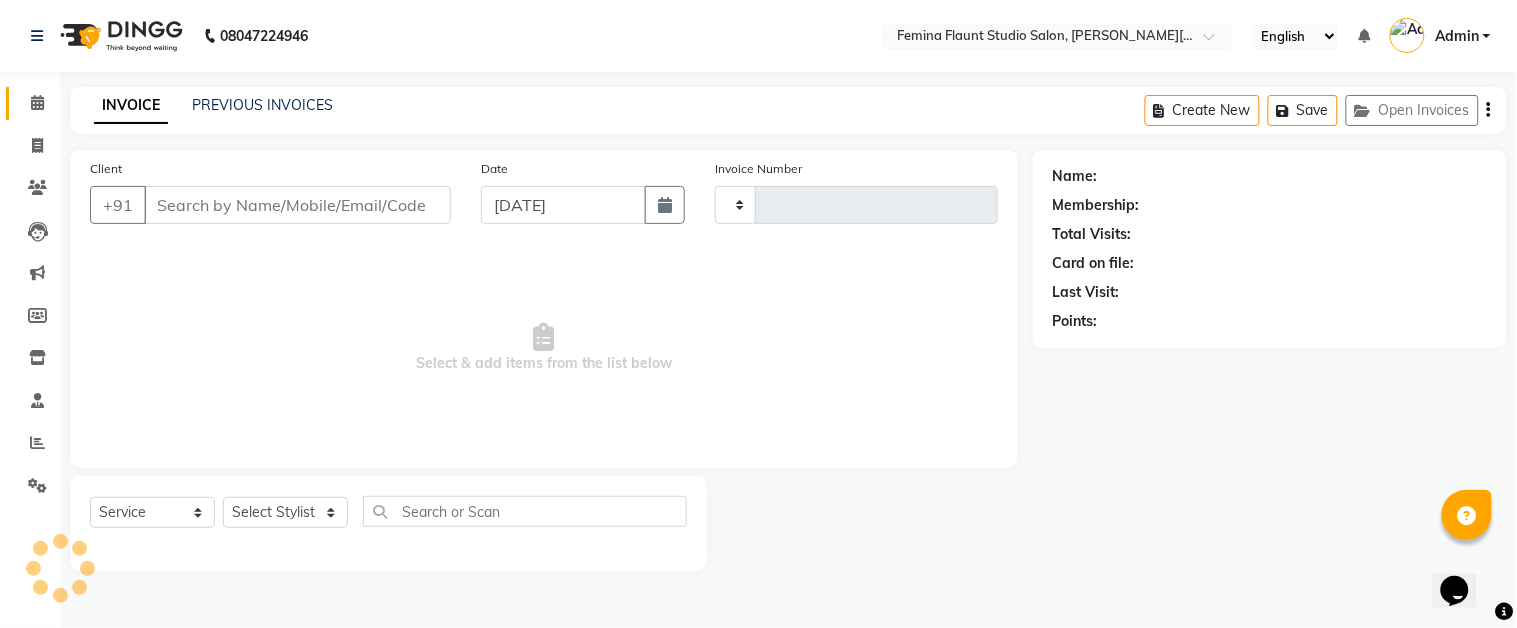 type on "1031" 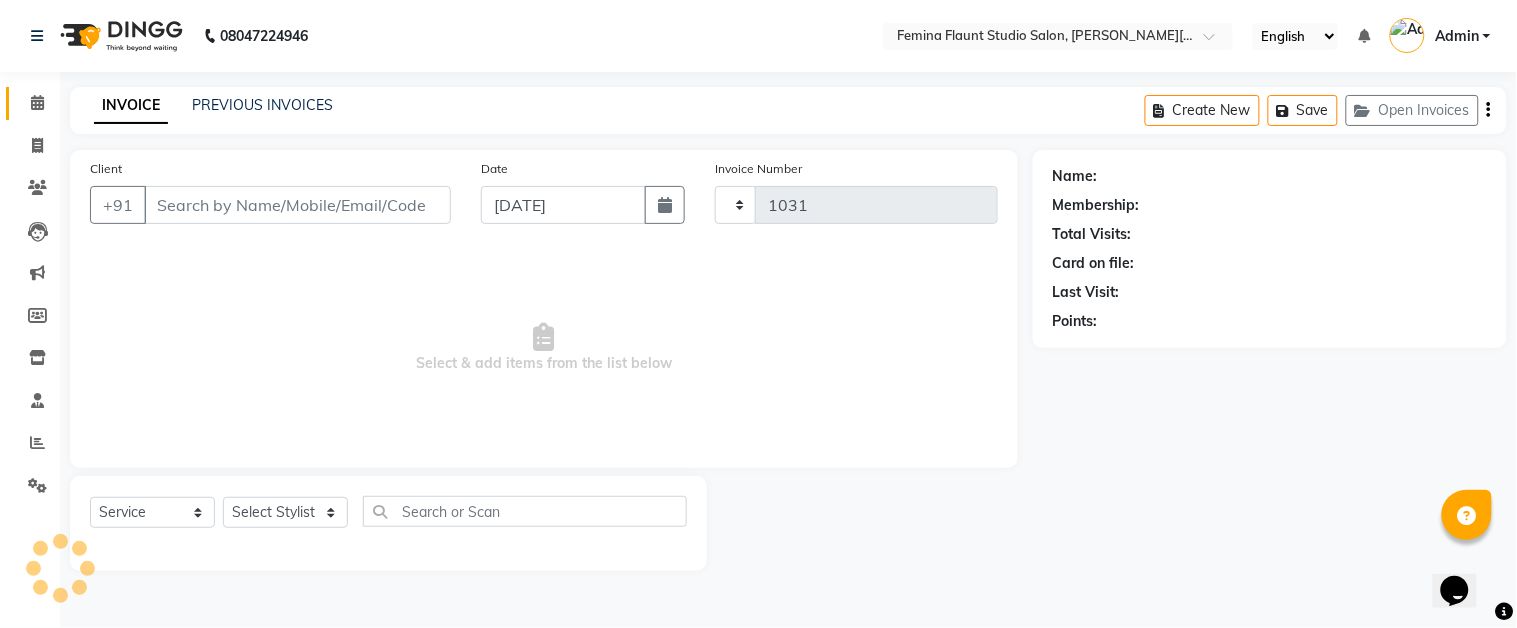 select on "5231" 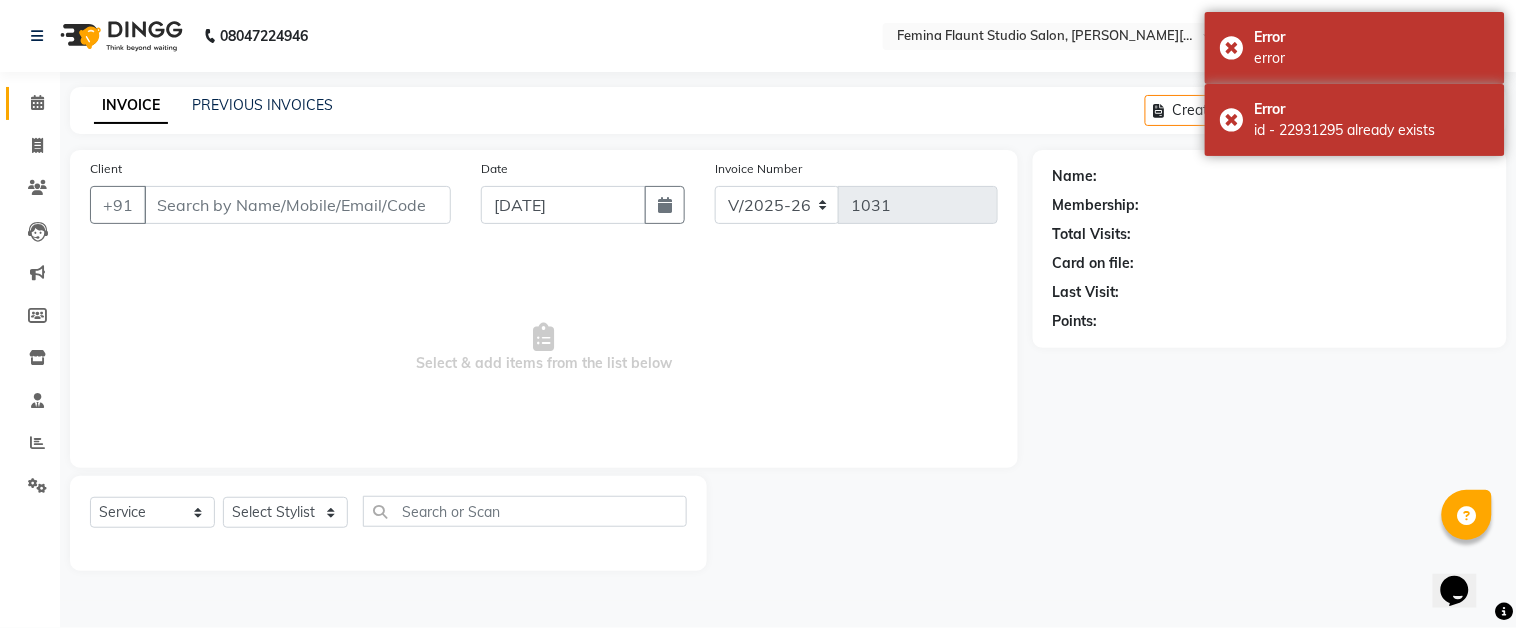 type on "9674155501" 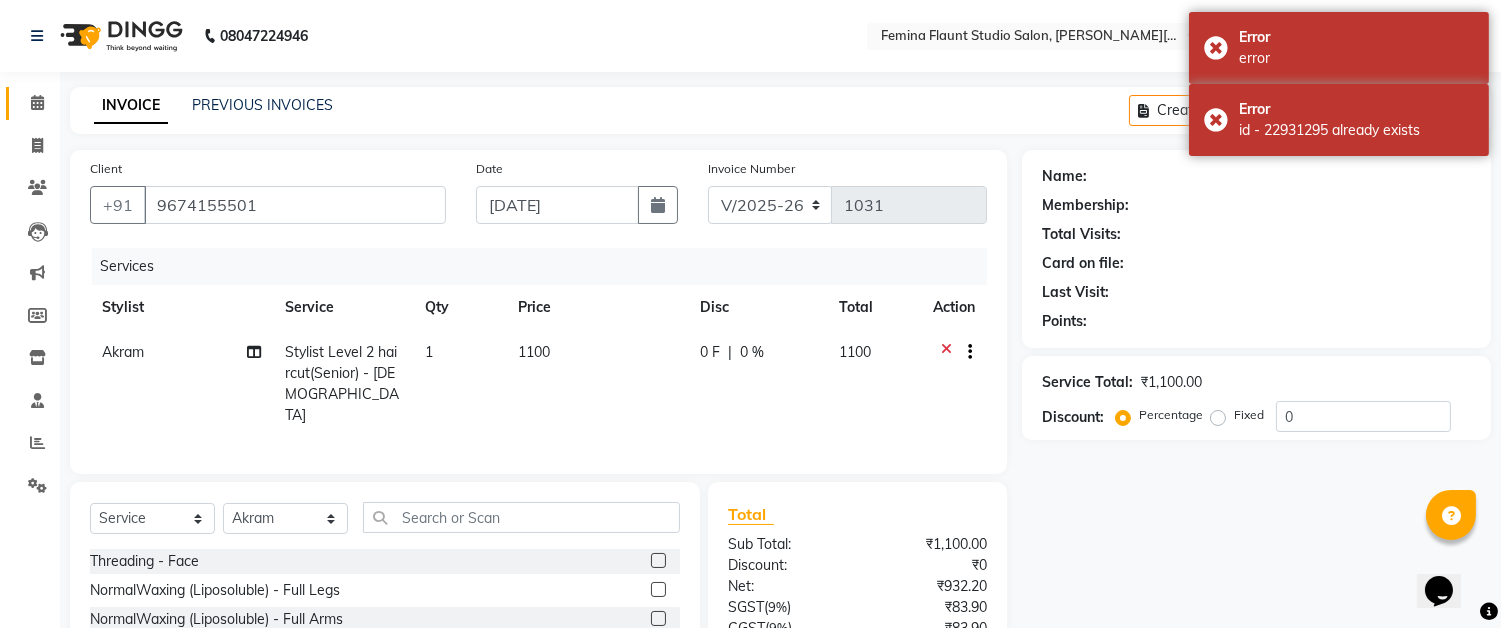 select on "1: Object" 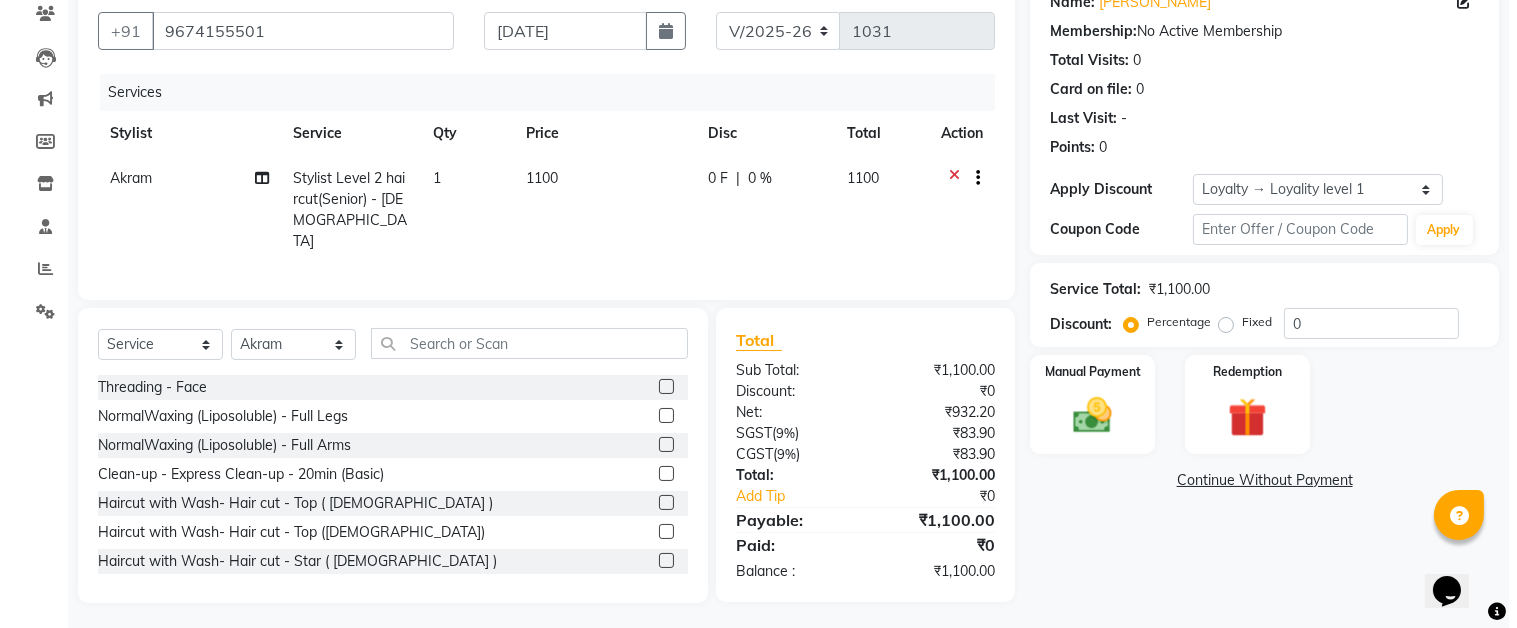 scroll, scrollTop: 0, scrollLeft: 0, axis: both 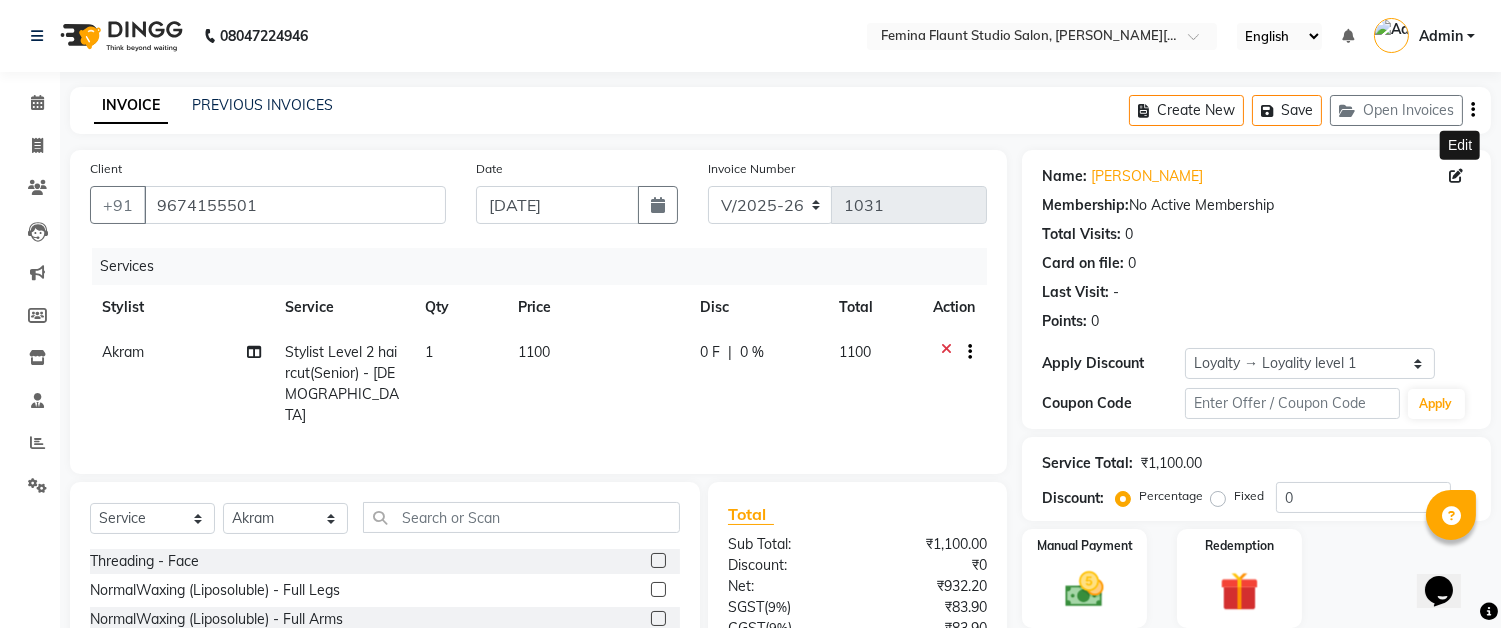 click 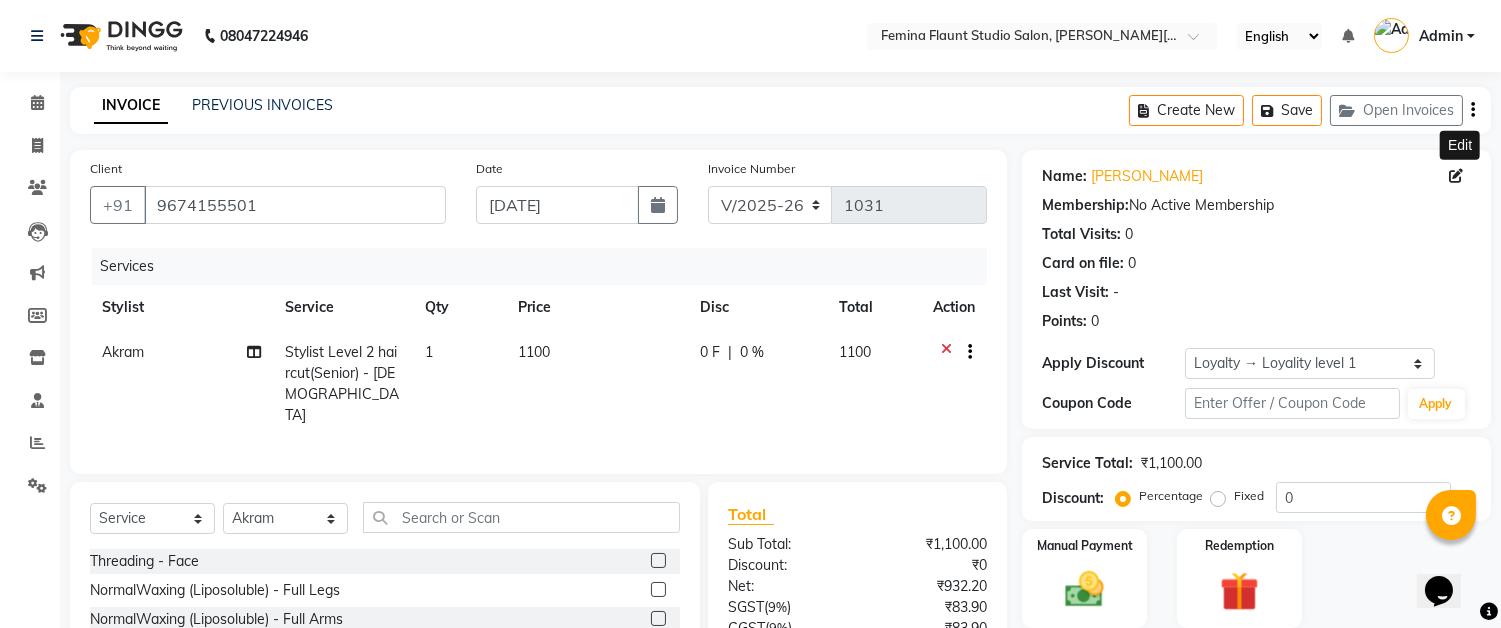 click 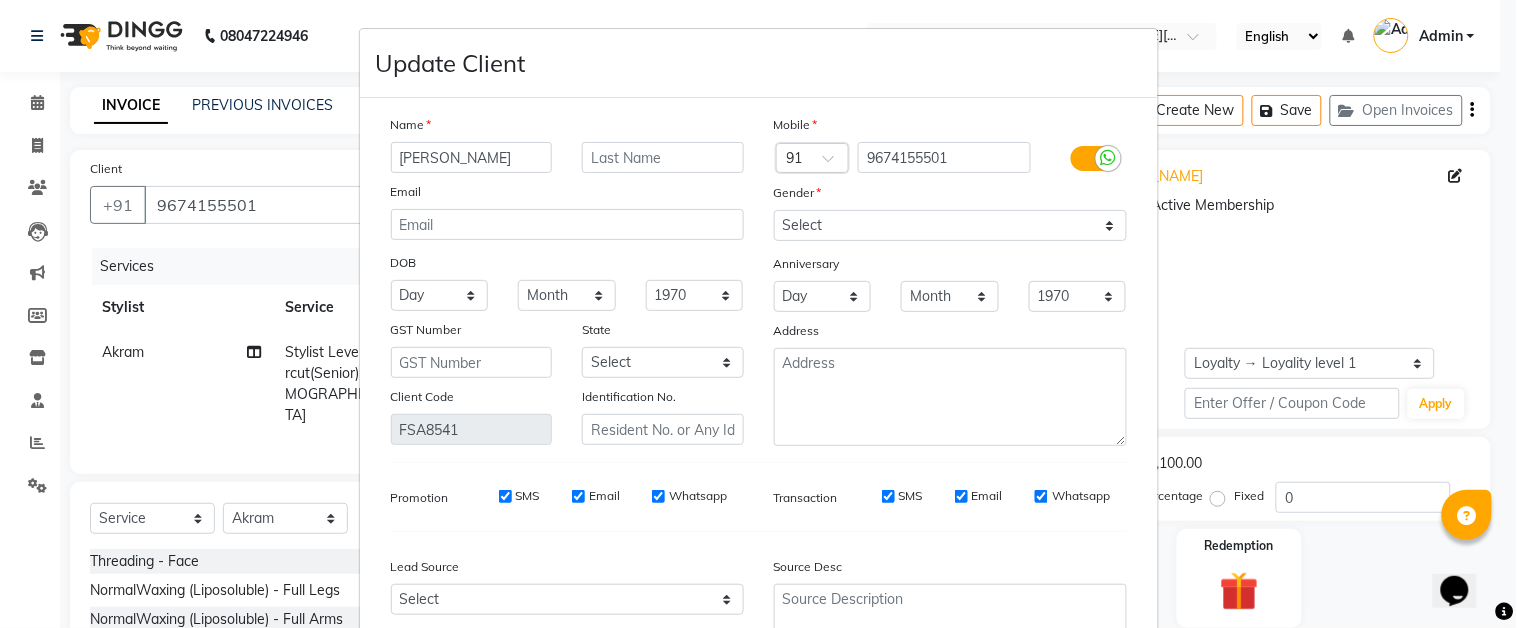 click on "[PERSON_NAME]" at bounding box center [472, 157] 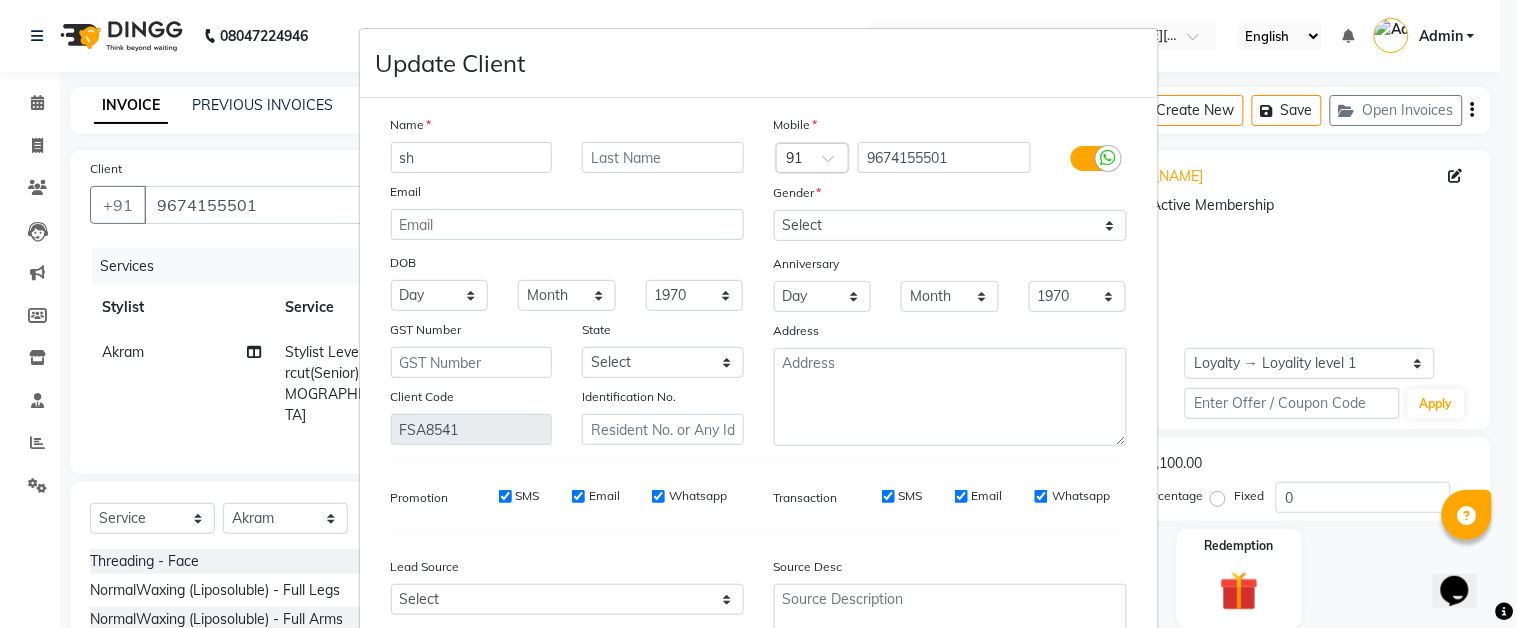 type on "s" 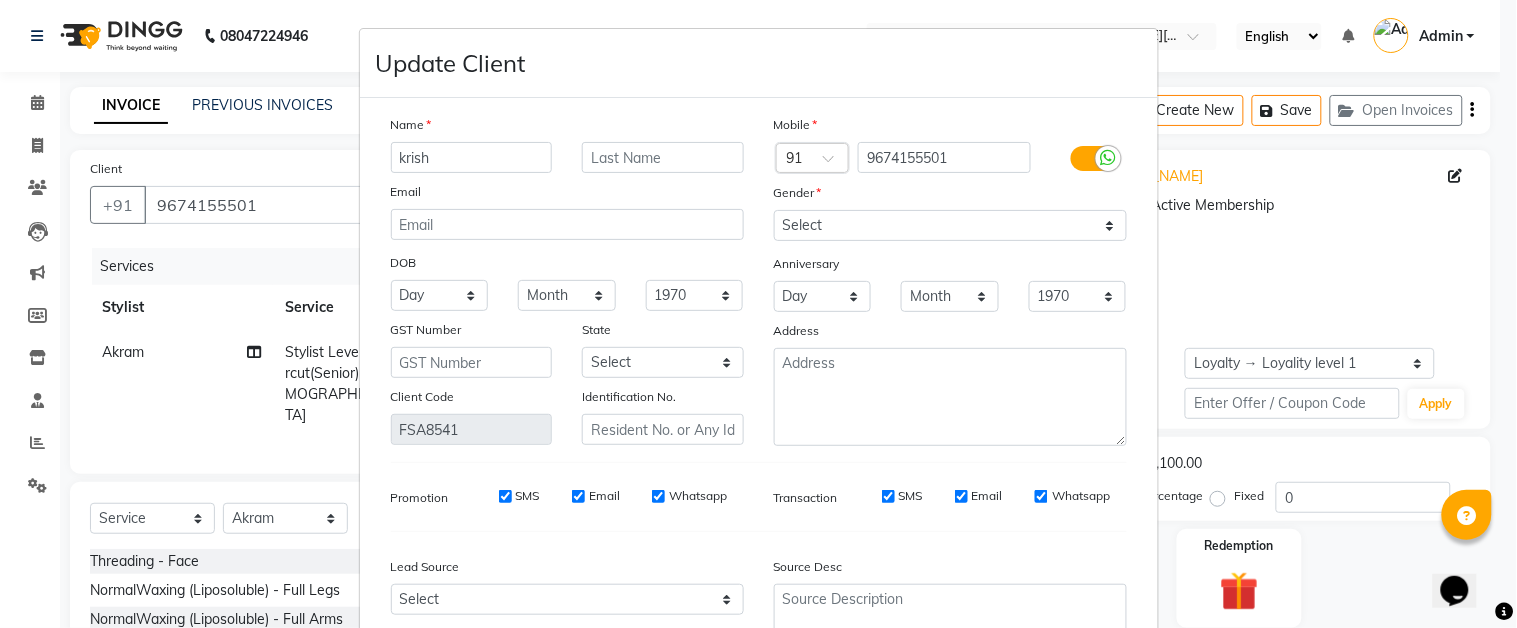 type on "krish" 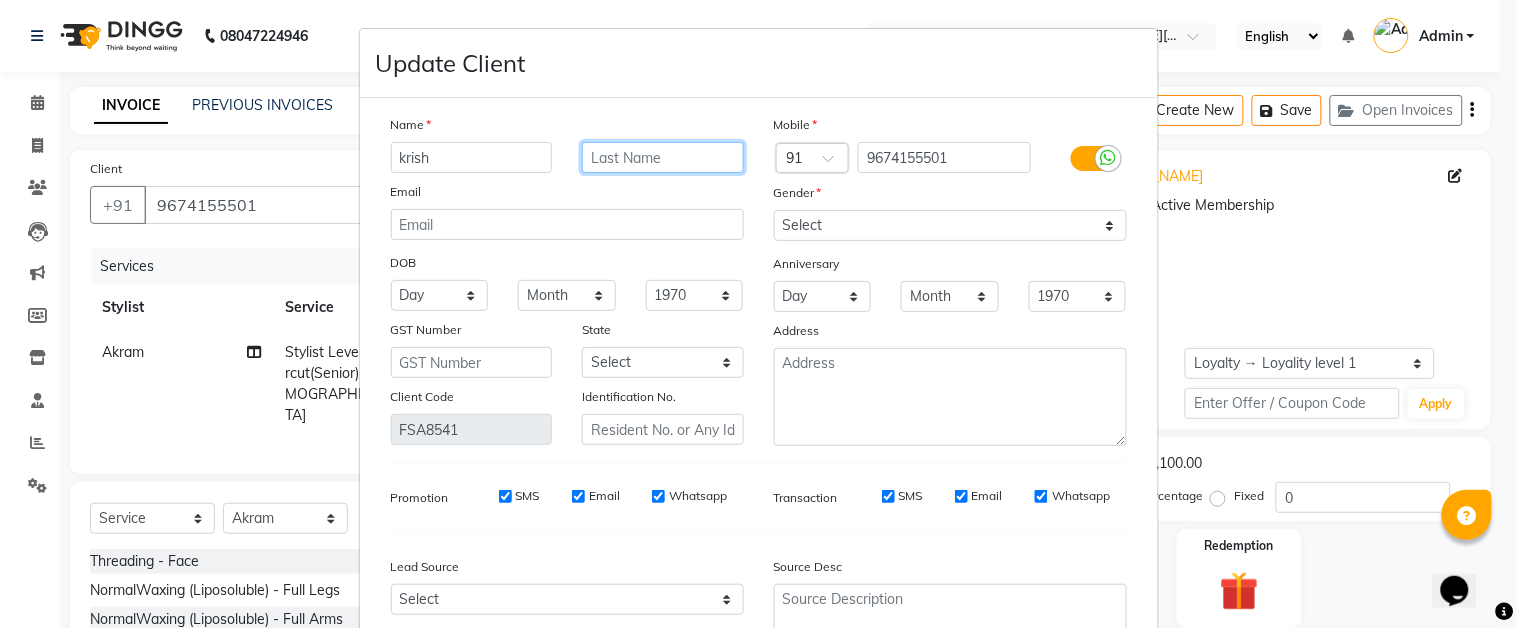 click at bounding box center (663, 157) 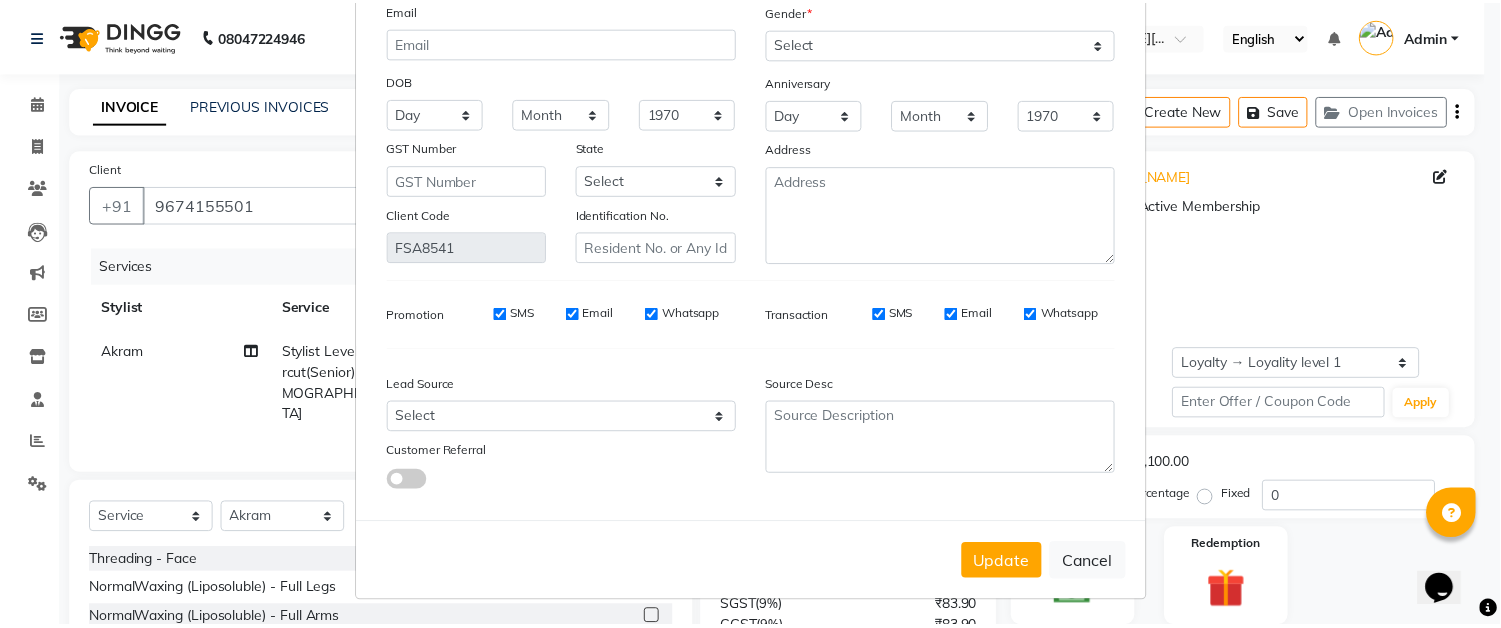 scroll, scrollTop: 186, scrollLeft: 0, axis: vertical 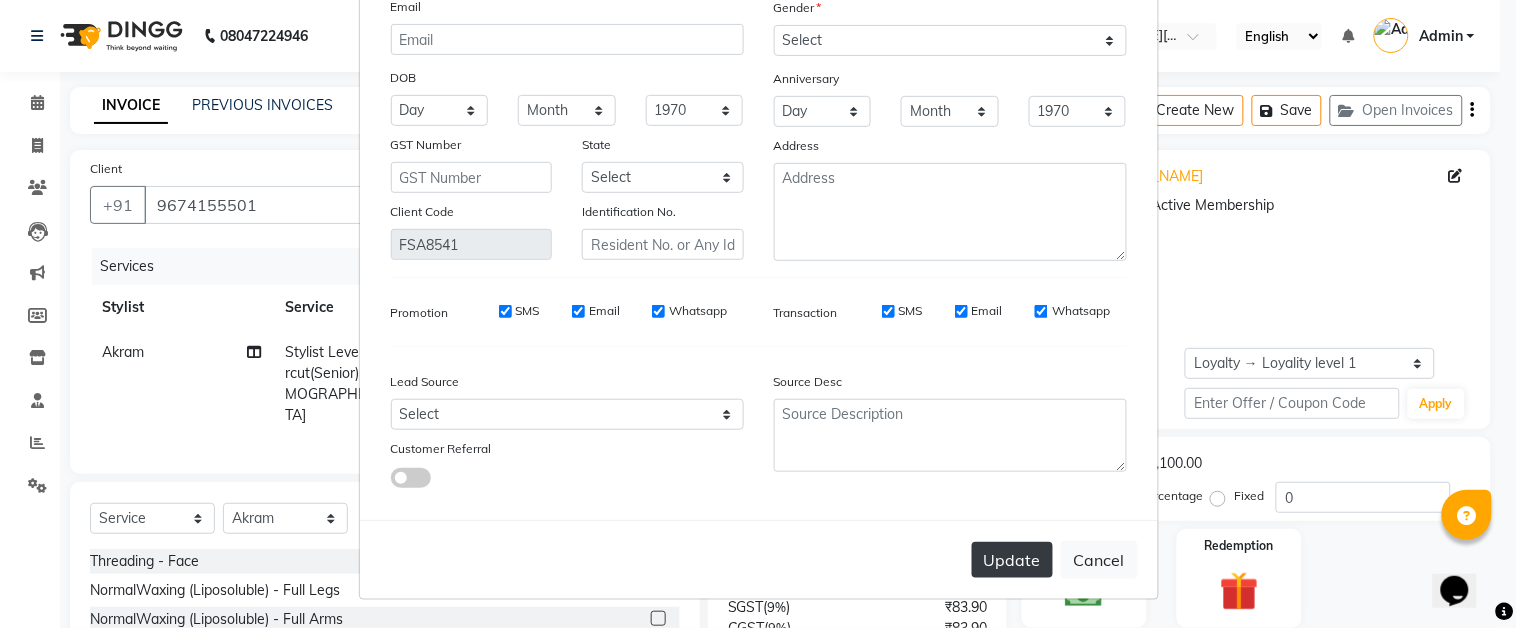 click on "Update" at bounding box center (1012, 560) 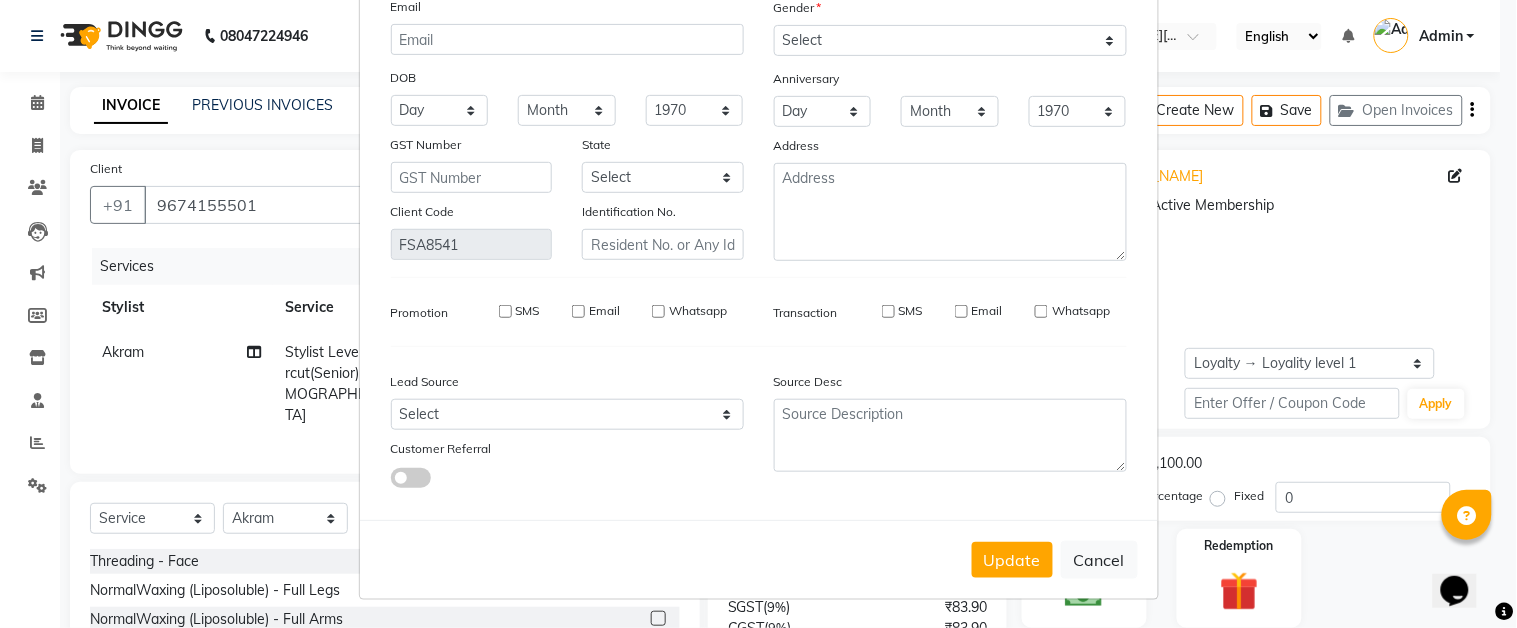 type 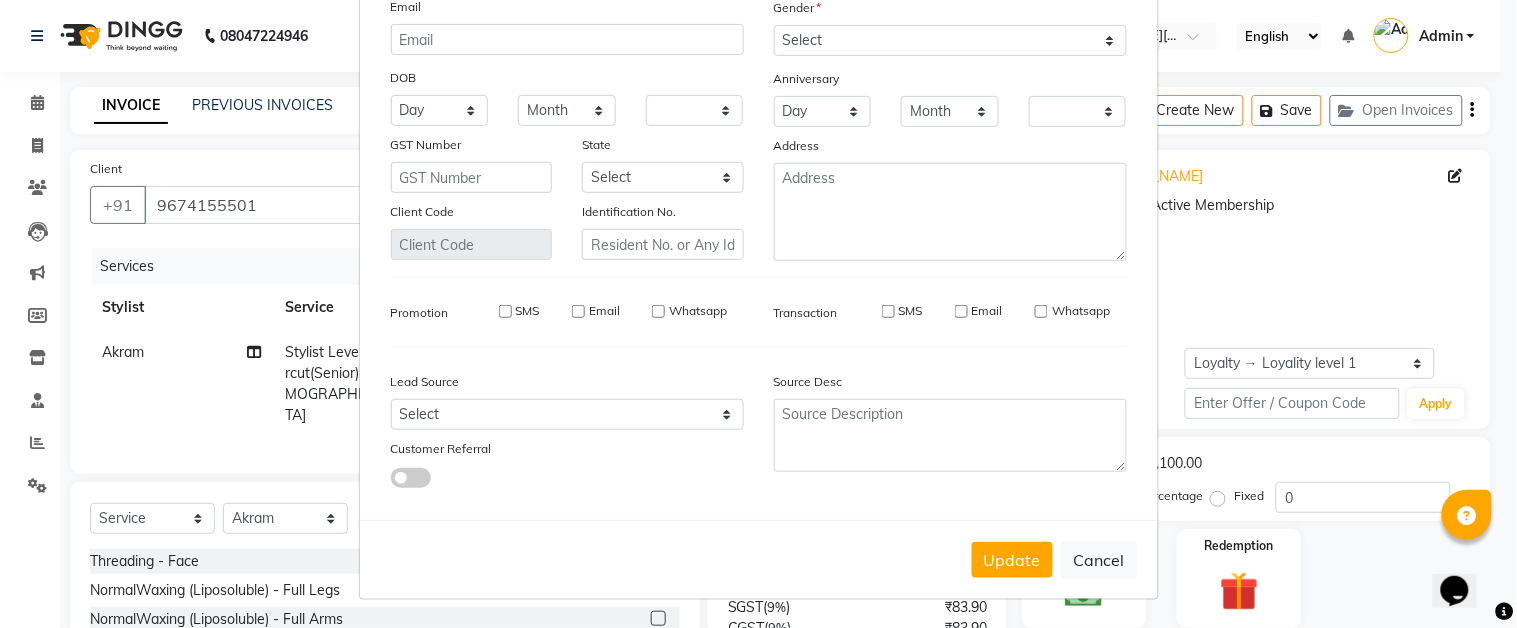 checkbox on "false" 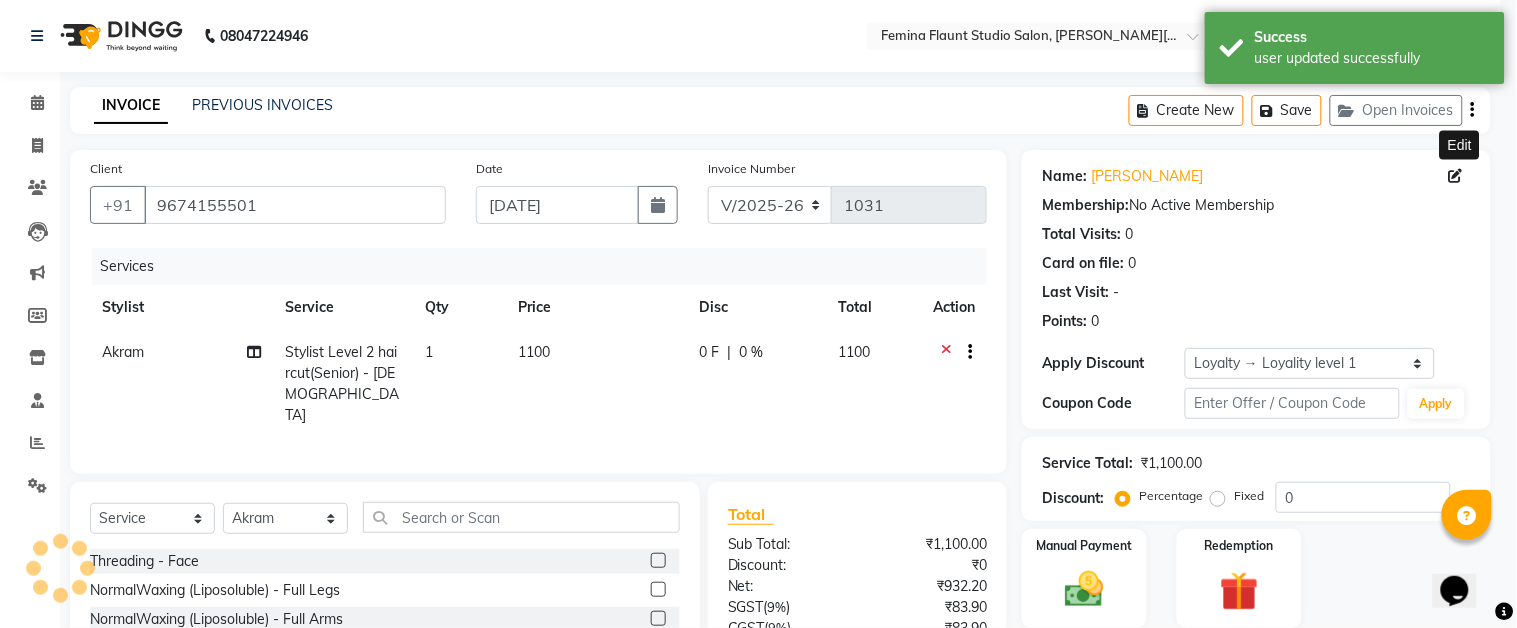 select on "1: Object" 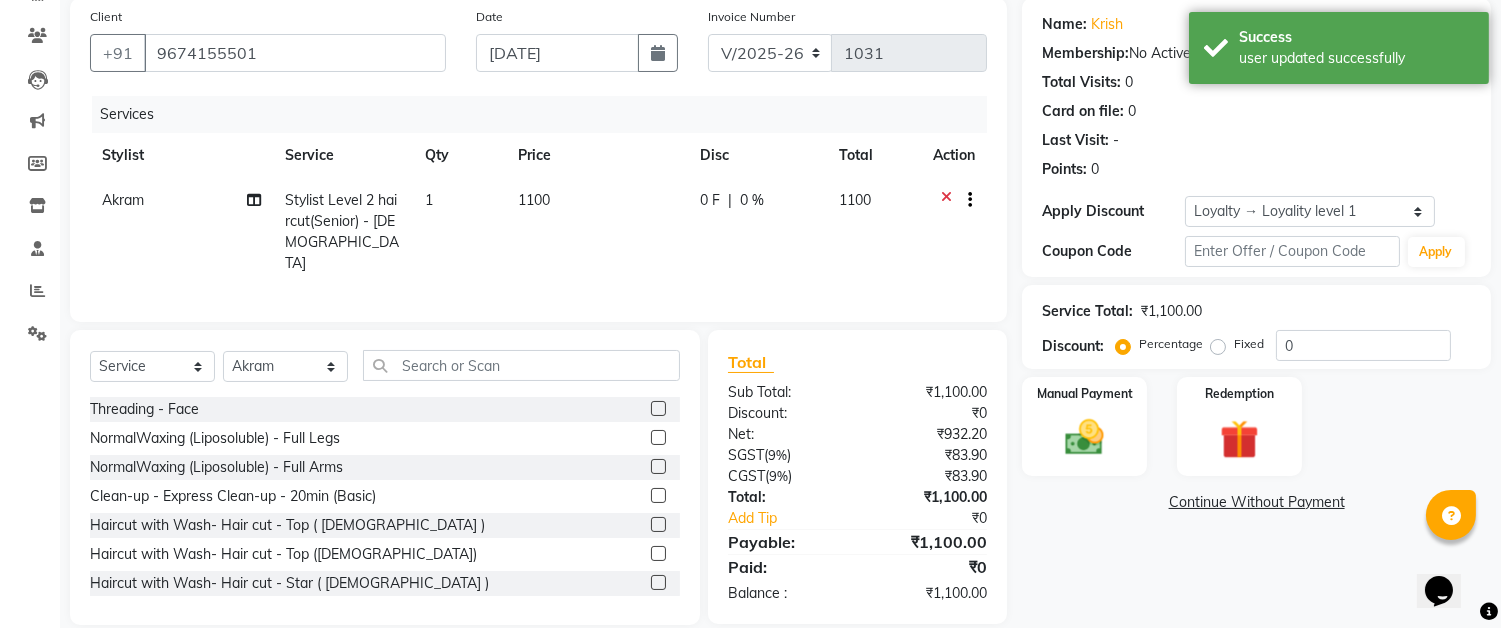 scroll, scrollTop: 174, scrollLeft: 0, axis: vertical 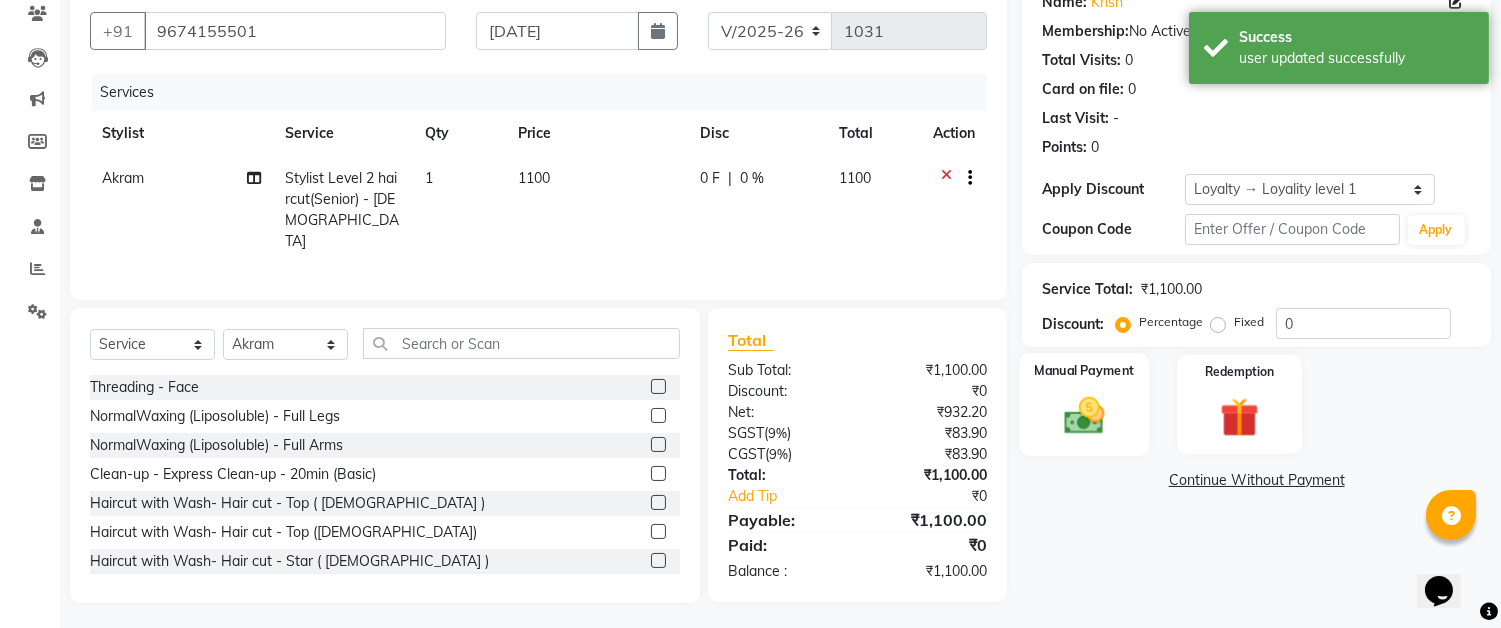click 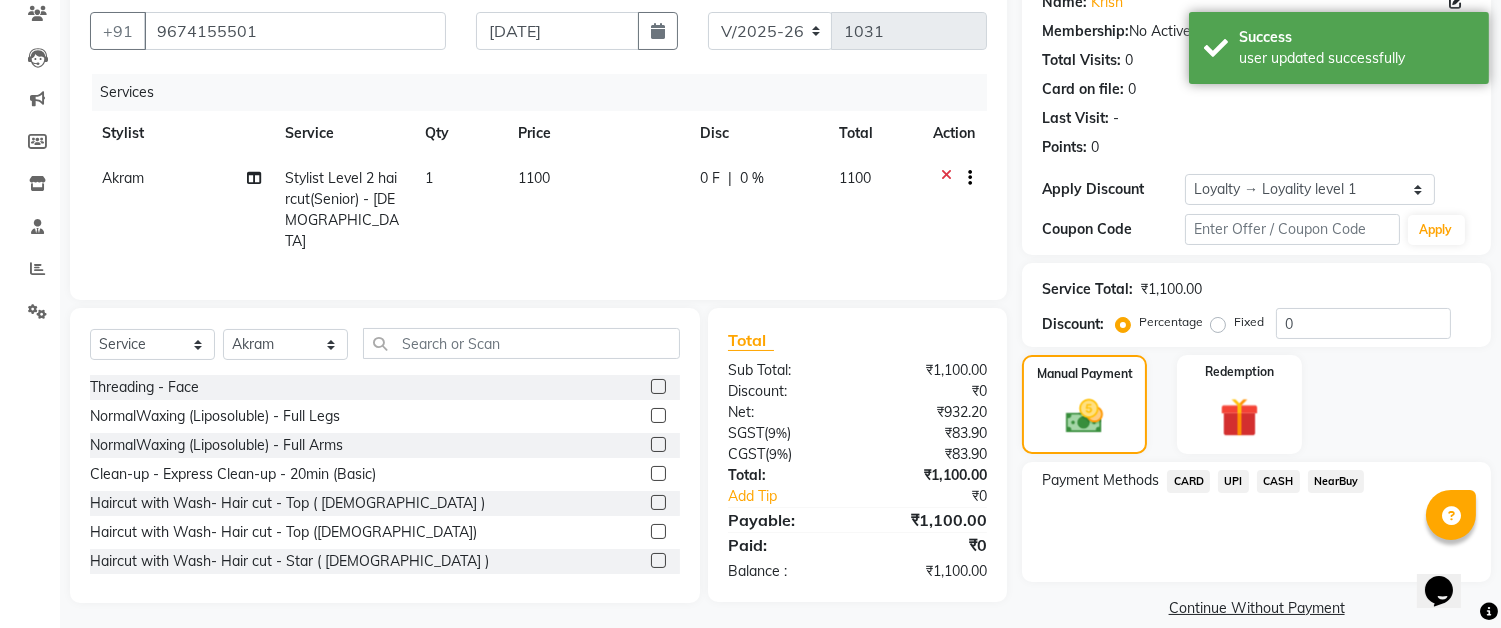 click on "CASH" 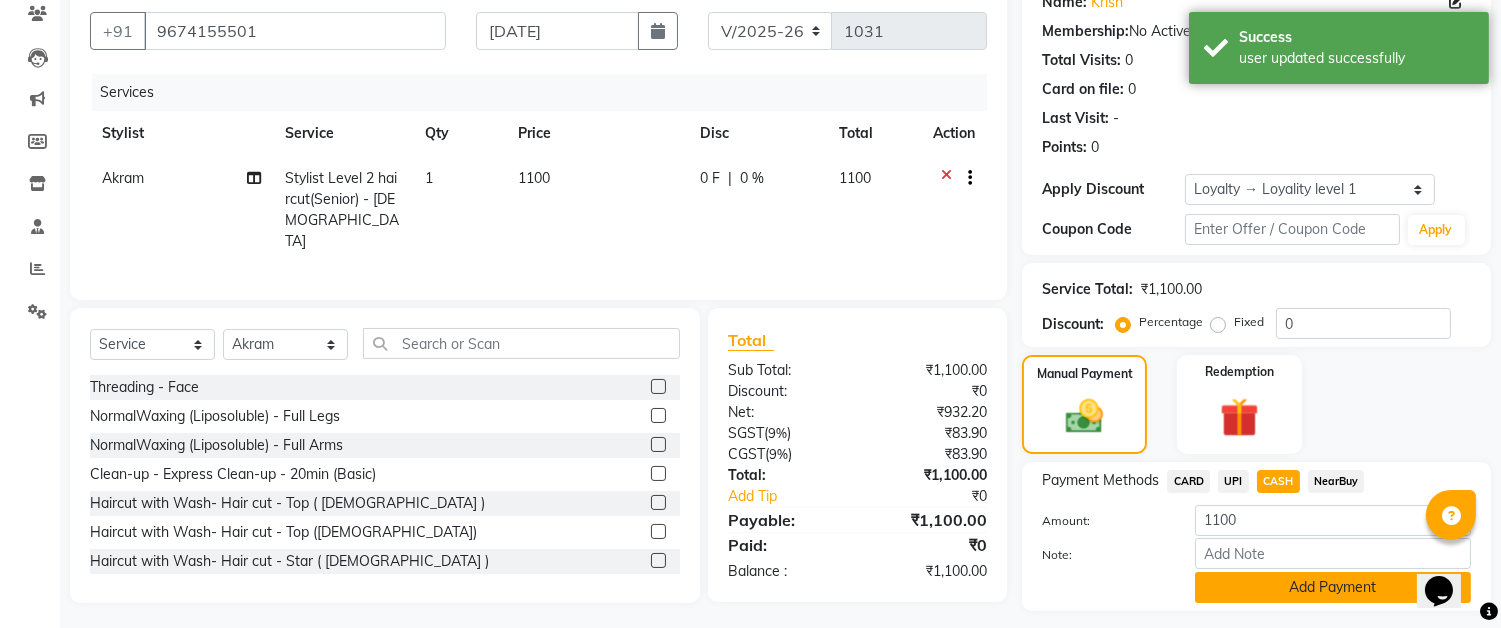 scroll, scrollTop: 226, scrollLeft: 0, axis: vertical 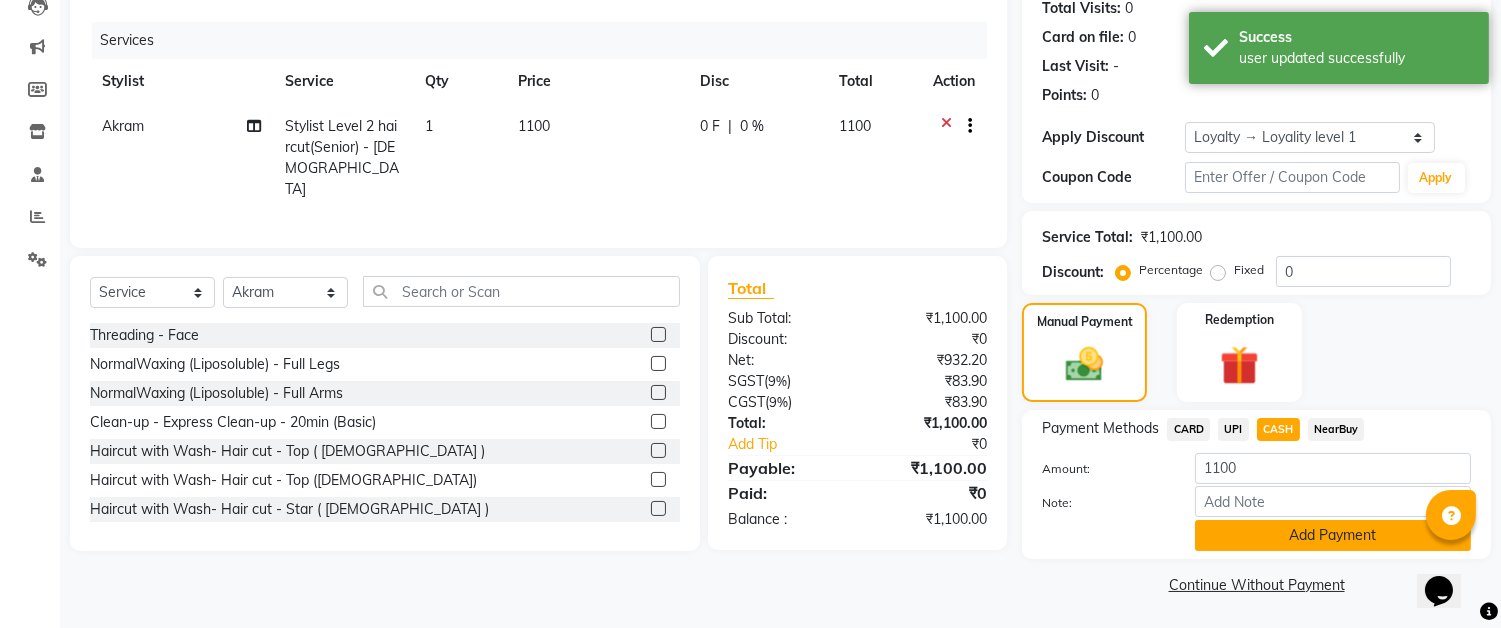 click on "Add Payment" 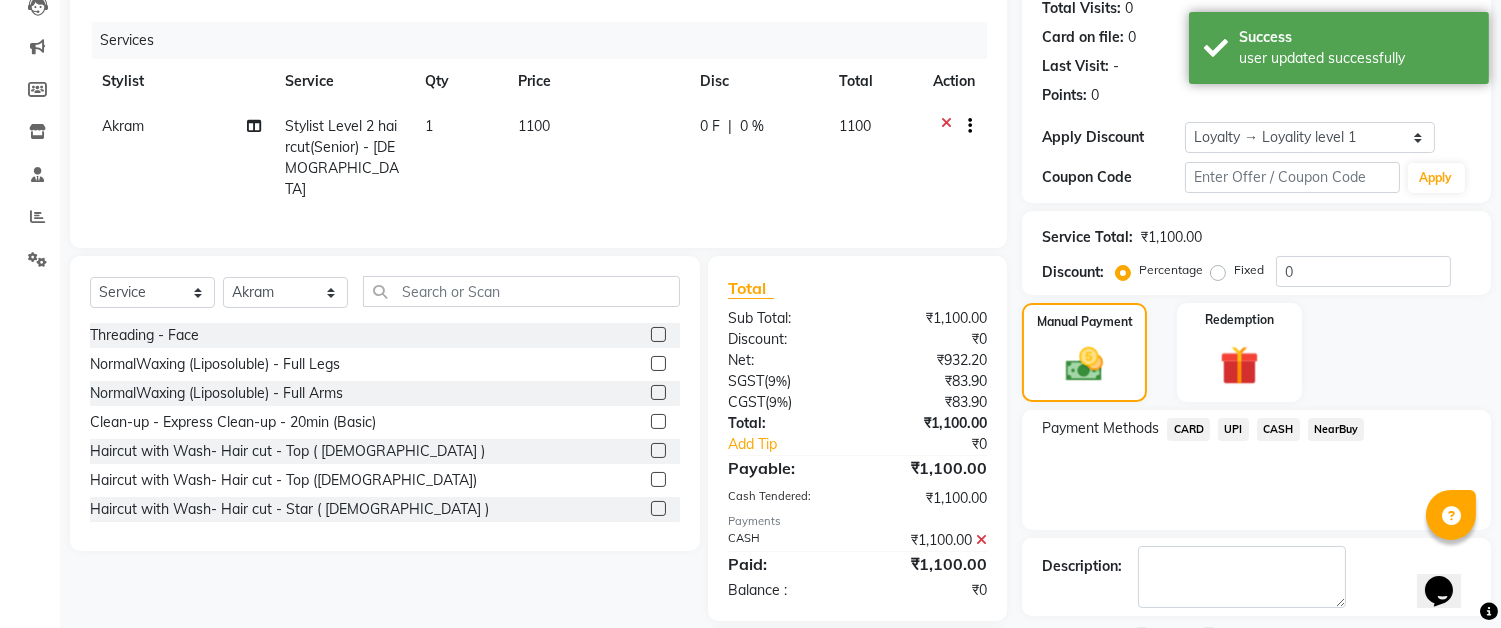 scroll, scrollTop: 343, scrollLeft: 0, axis: vertical 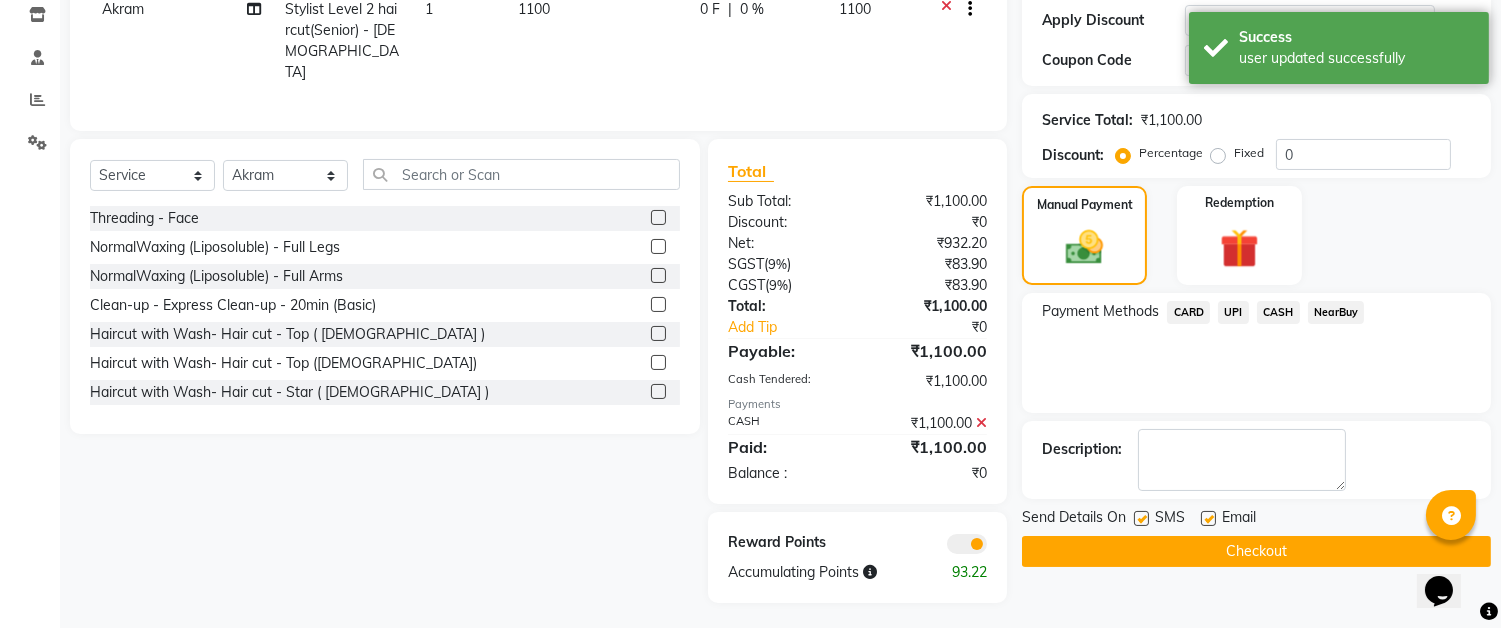 click on "Checkout" 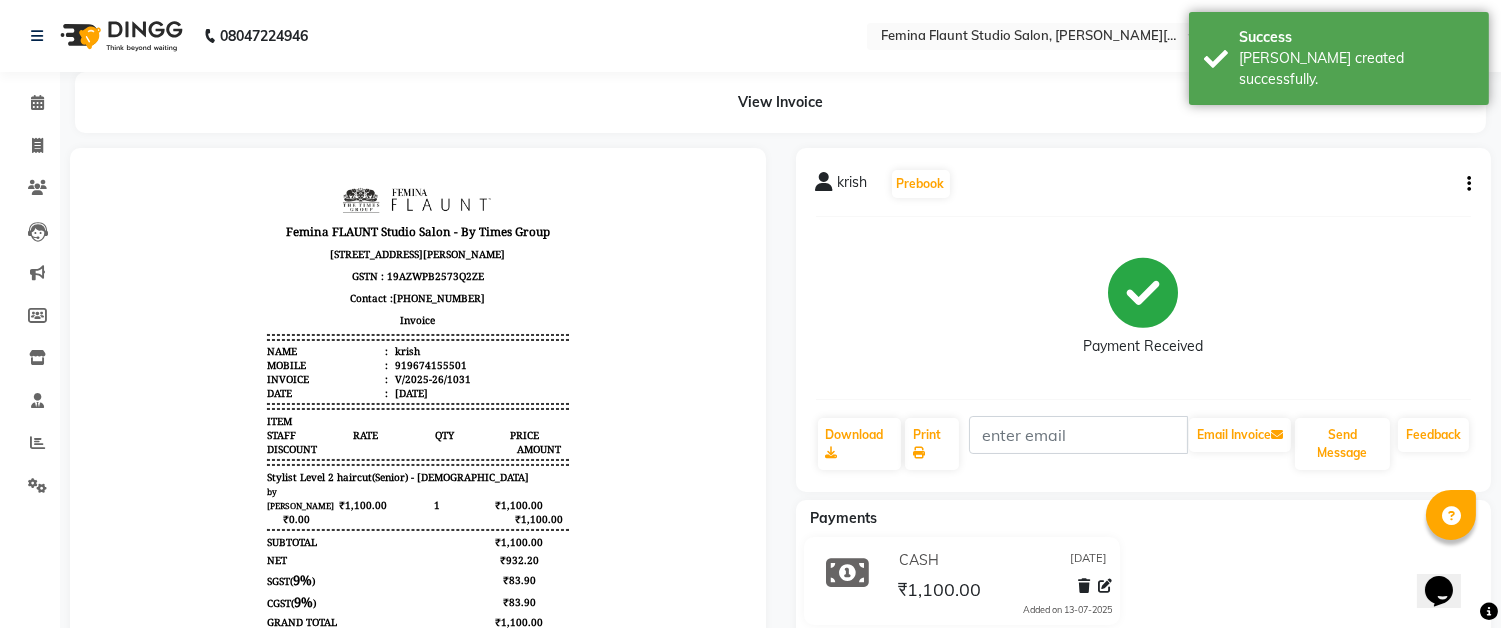 scroll, scrollTop: 0, scrollLeft: 0, axis: both 